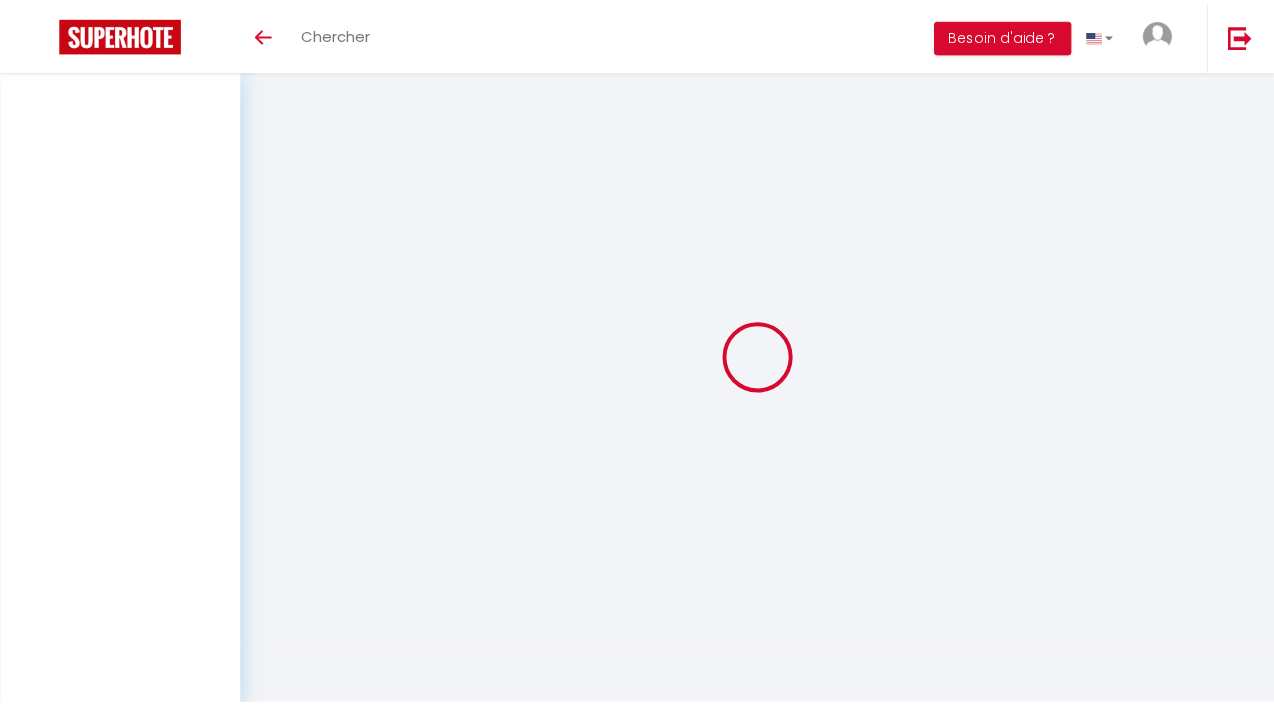 scroll, scrollTop: 0, scrollLeft: 0, axis: both 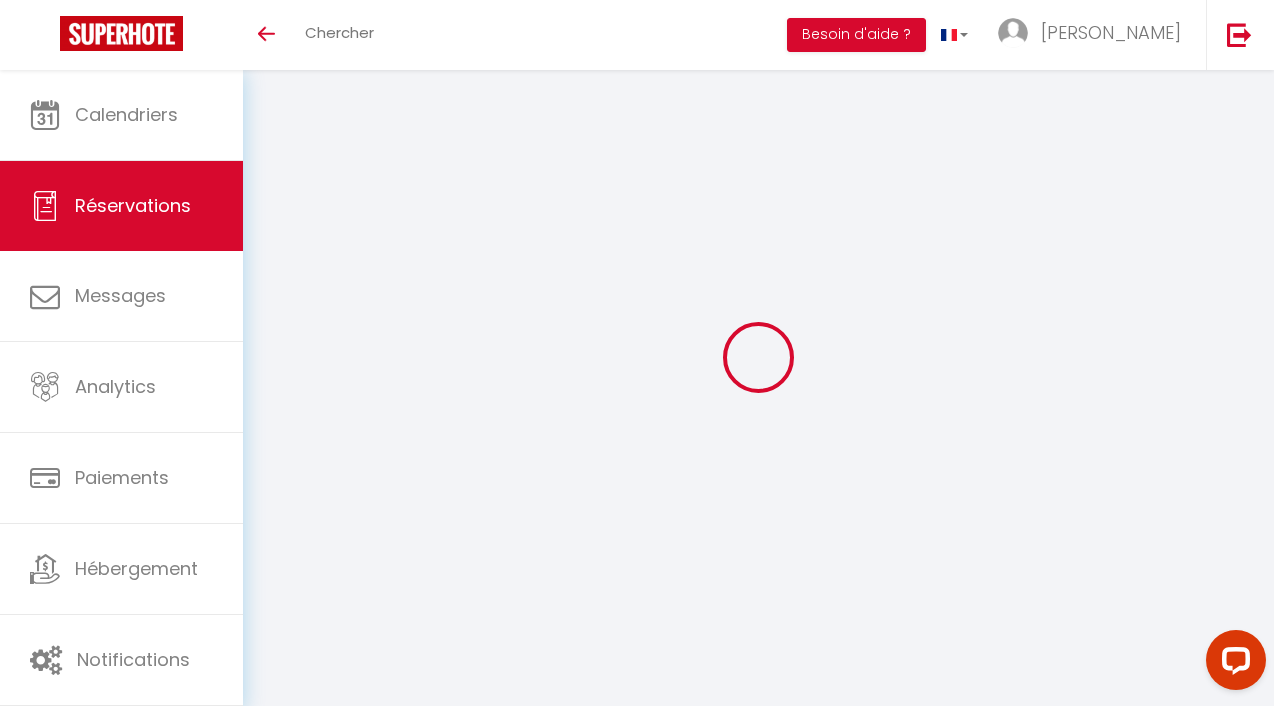select 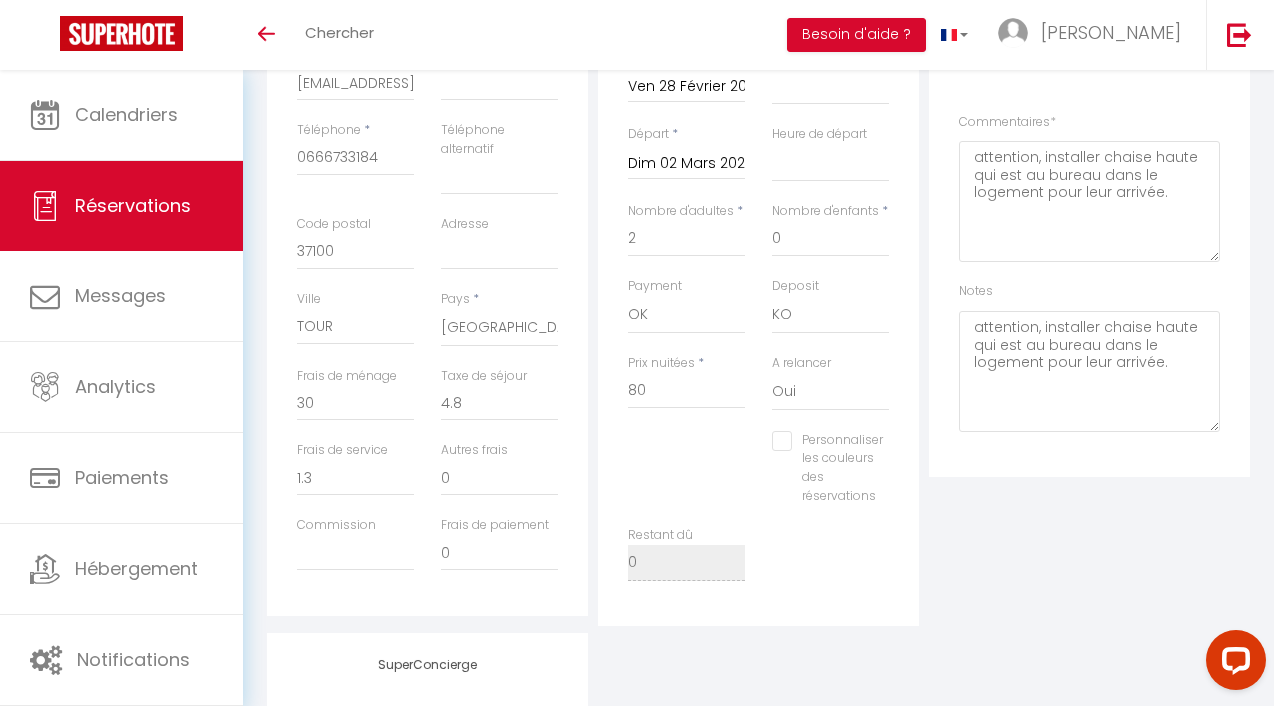 scroll, scrollTop: 455, scrollLeft: 0, axis: vertical 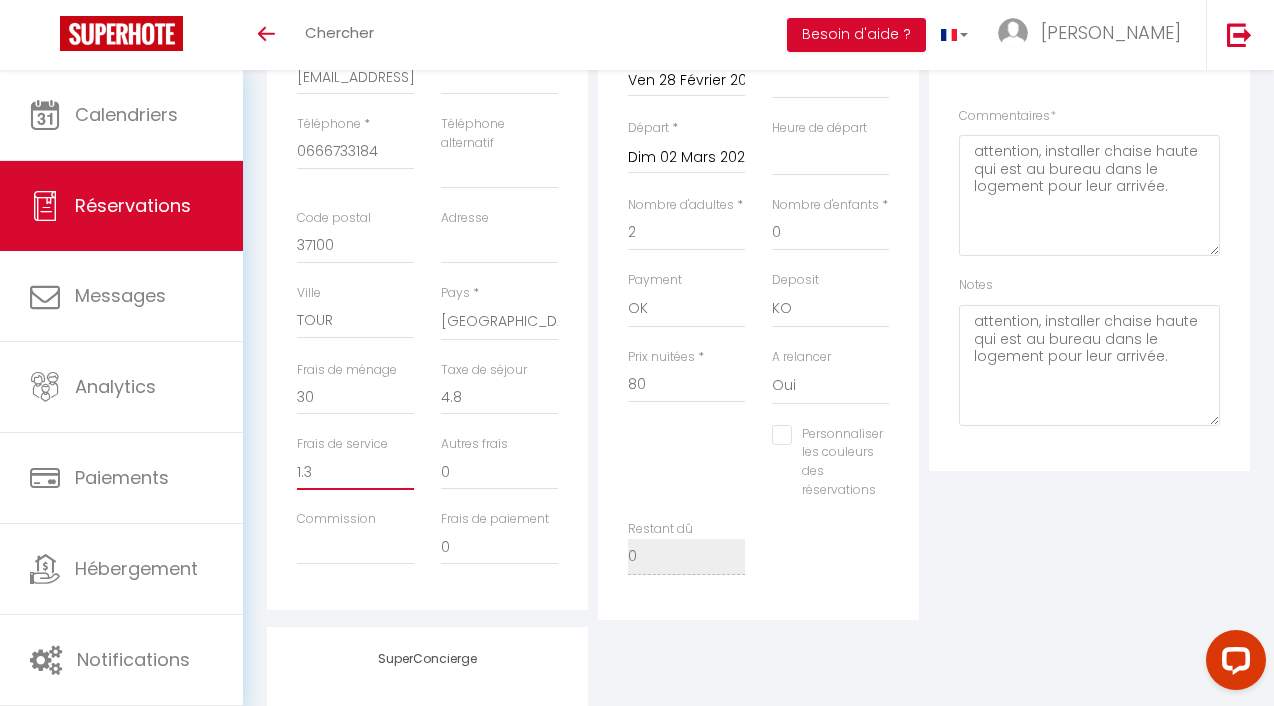 drag, startPoint x: 329, startPoint y: 477, endPoint x: 281, endPoint y: 477, distance: 48 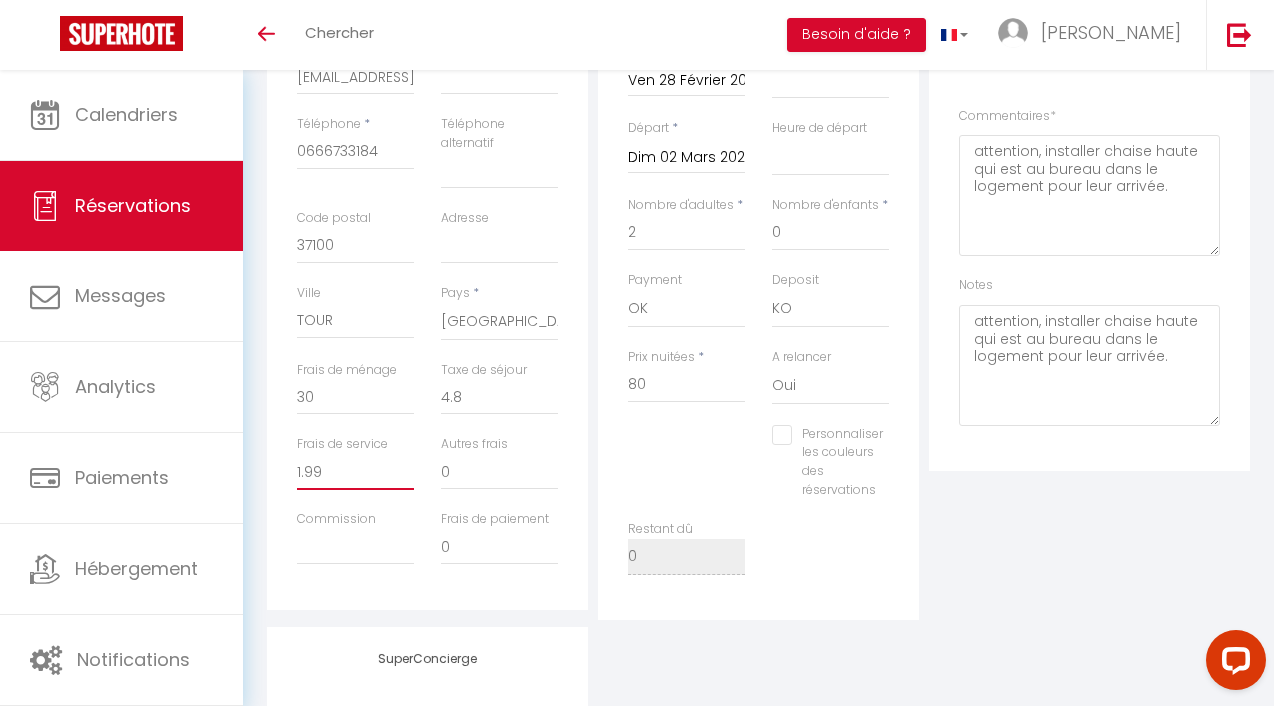 type on "1.99" 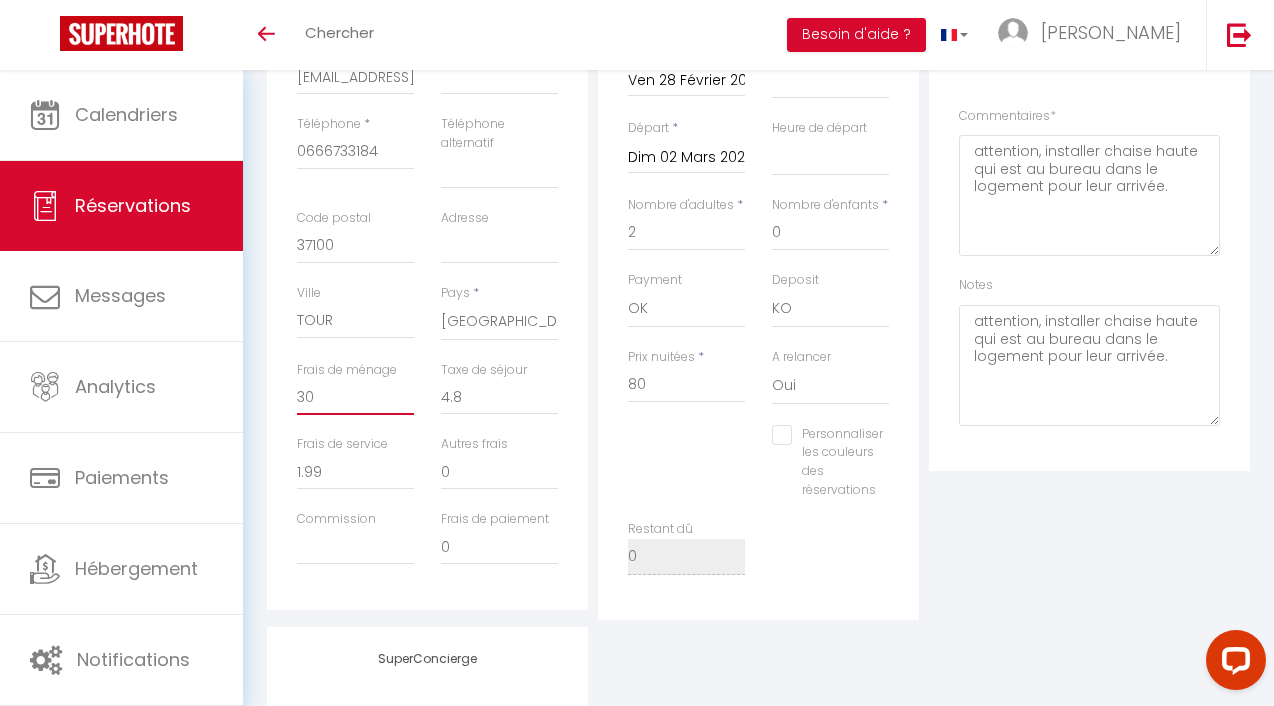 click on "30" at bounding box center (355, 397) 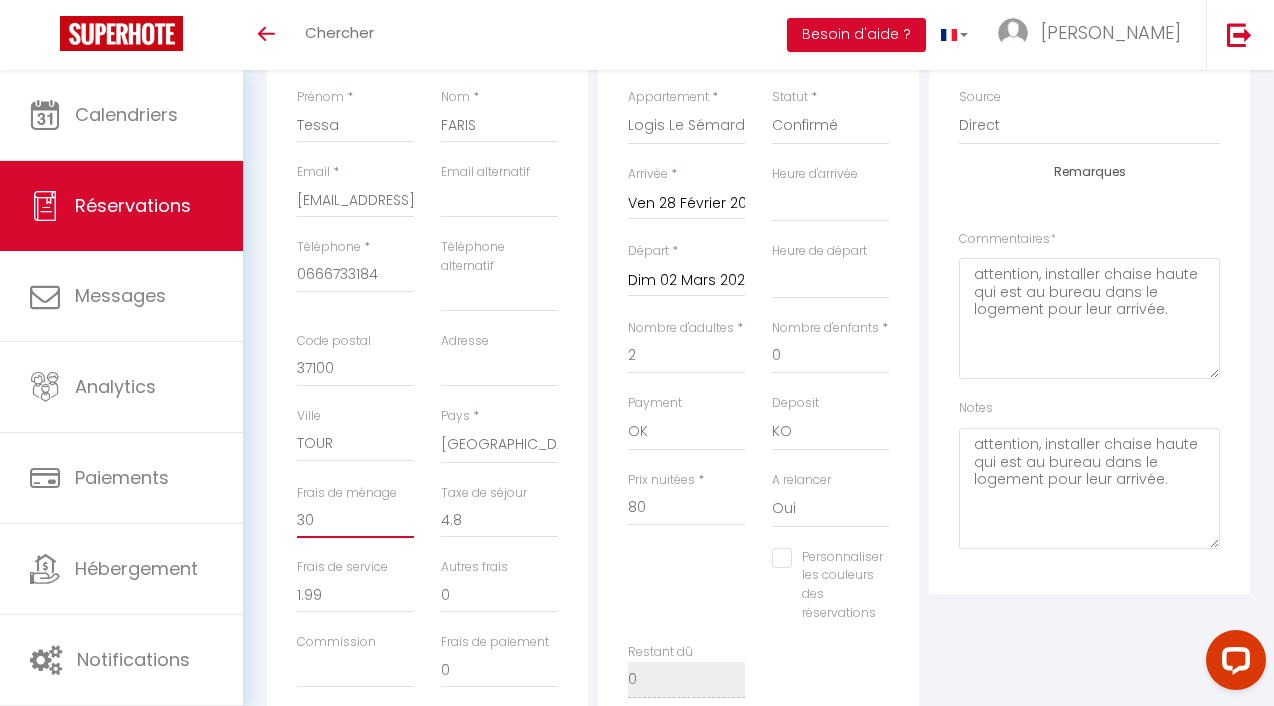scroll, scrollTop: 358, scrollLeft: 0, axis: vertical 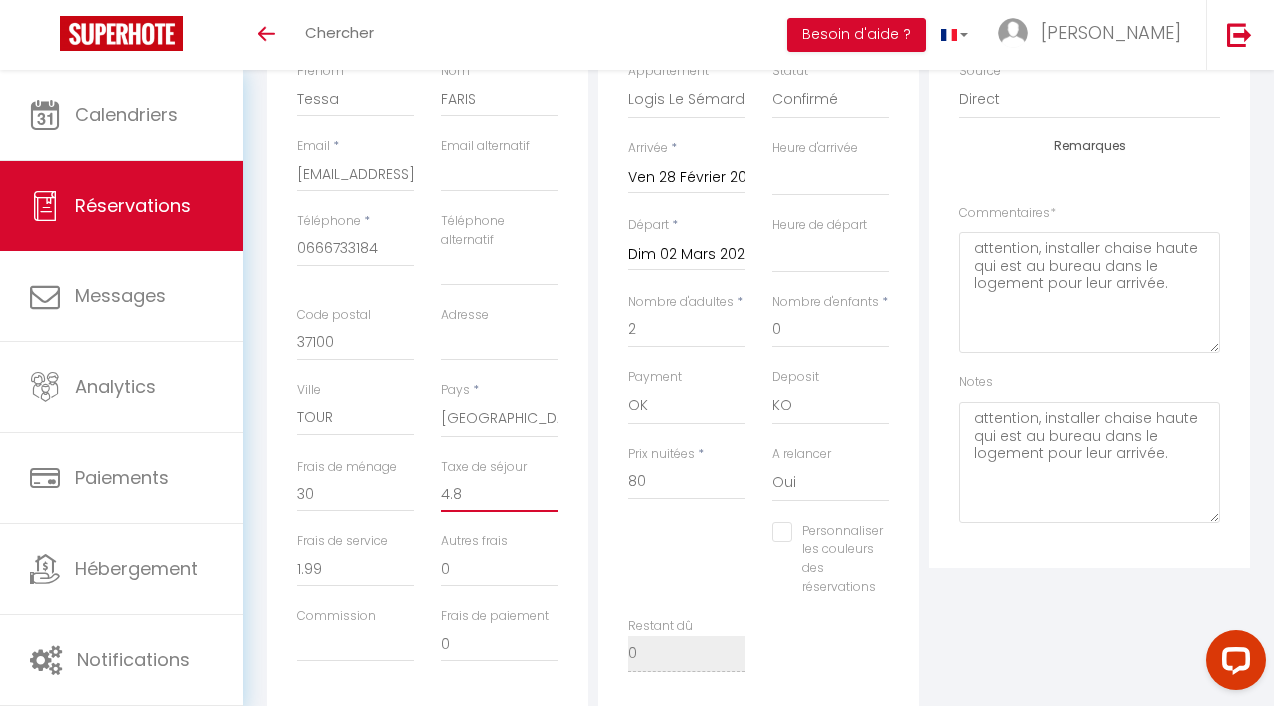 drag, startPoint x: 481, startPoint y: 500, endPoint x: 425, endPoint y: 500, distance: 56 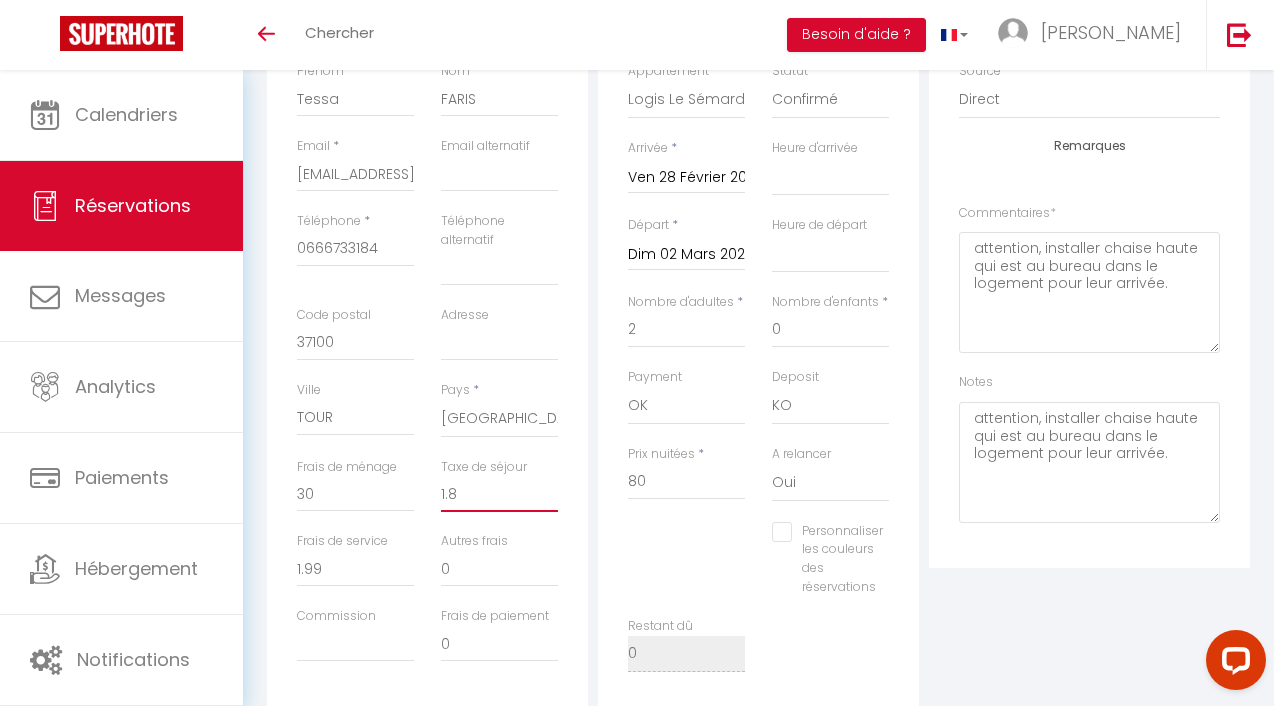 type on "1.8" 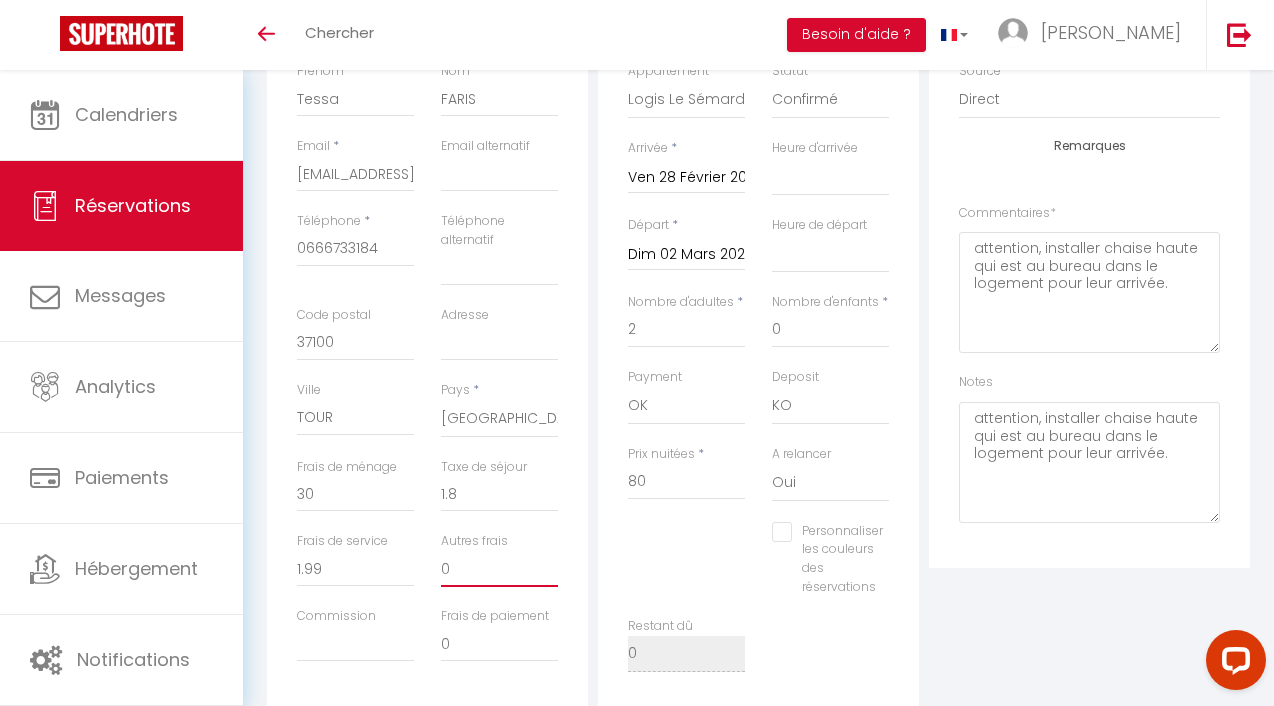 click on "0" at bounding box center (499, 569) 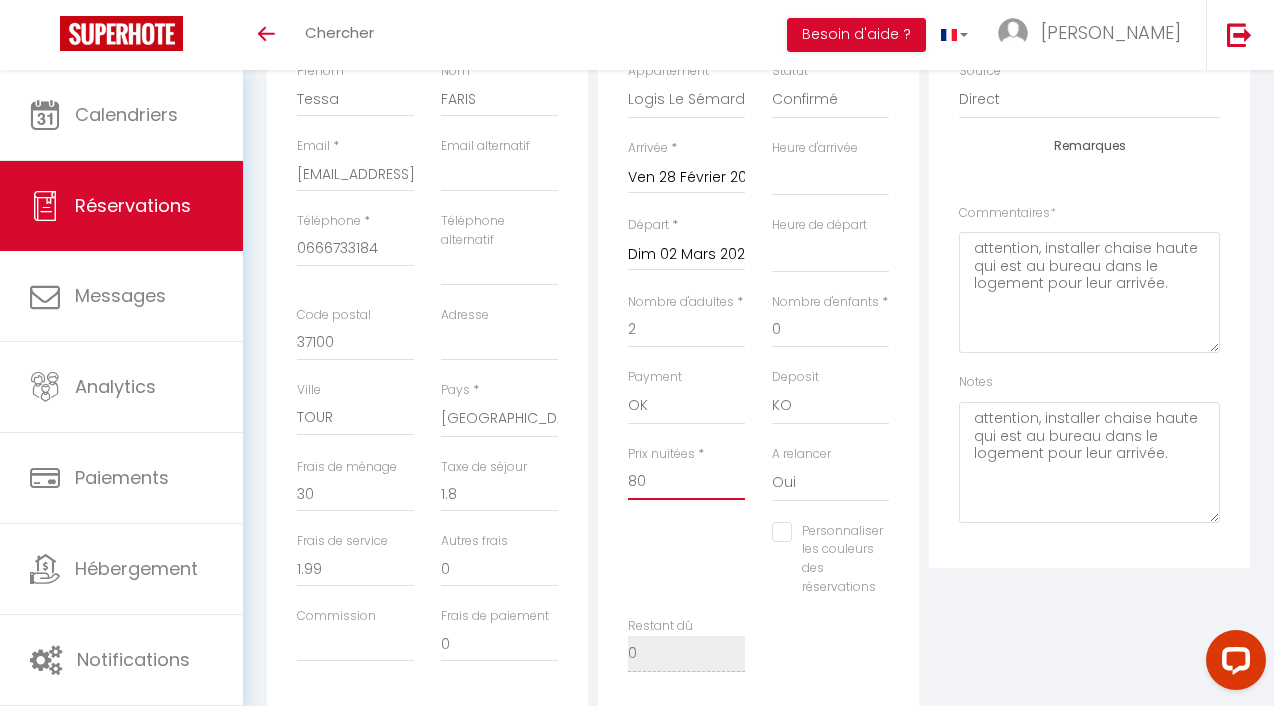 drag, startPoint x: 660, startPoint y: 480, endPoint x: 614, endPoint y: 480, distance: 46 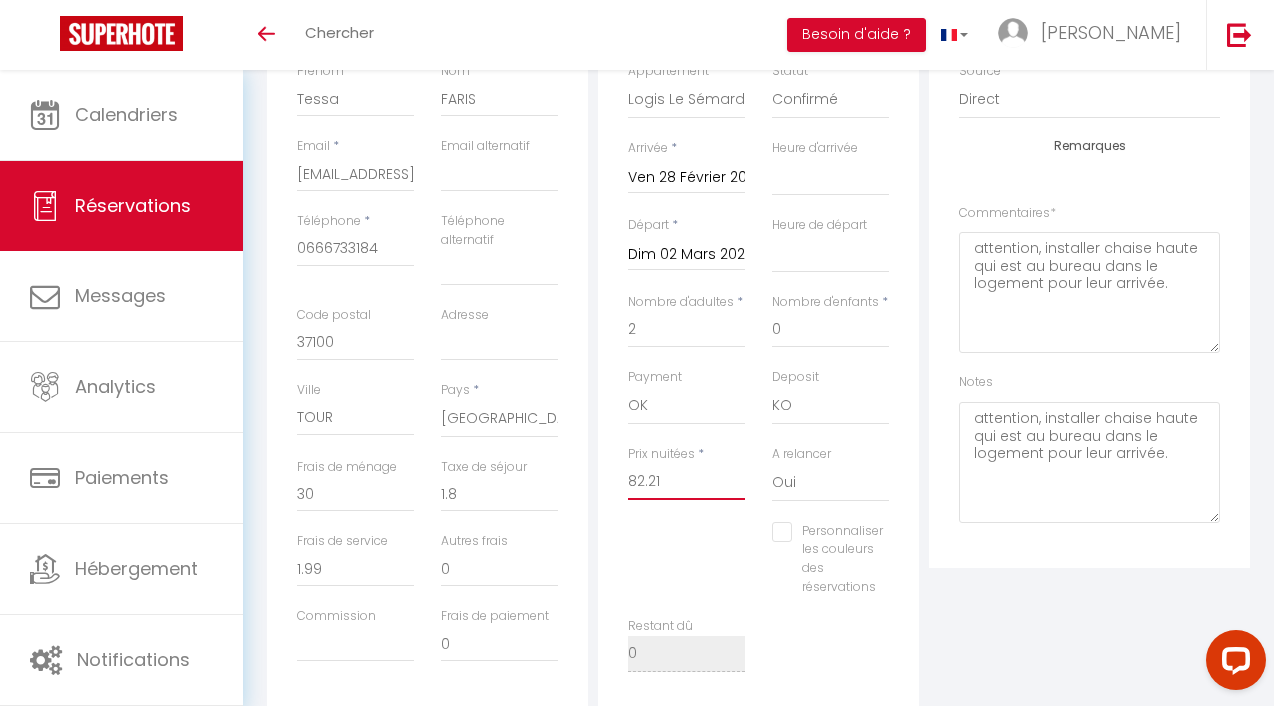 type on "82.21" 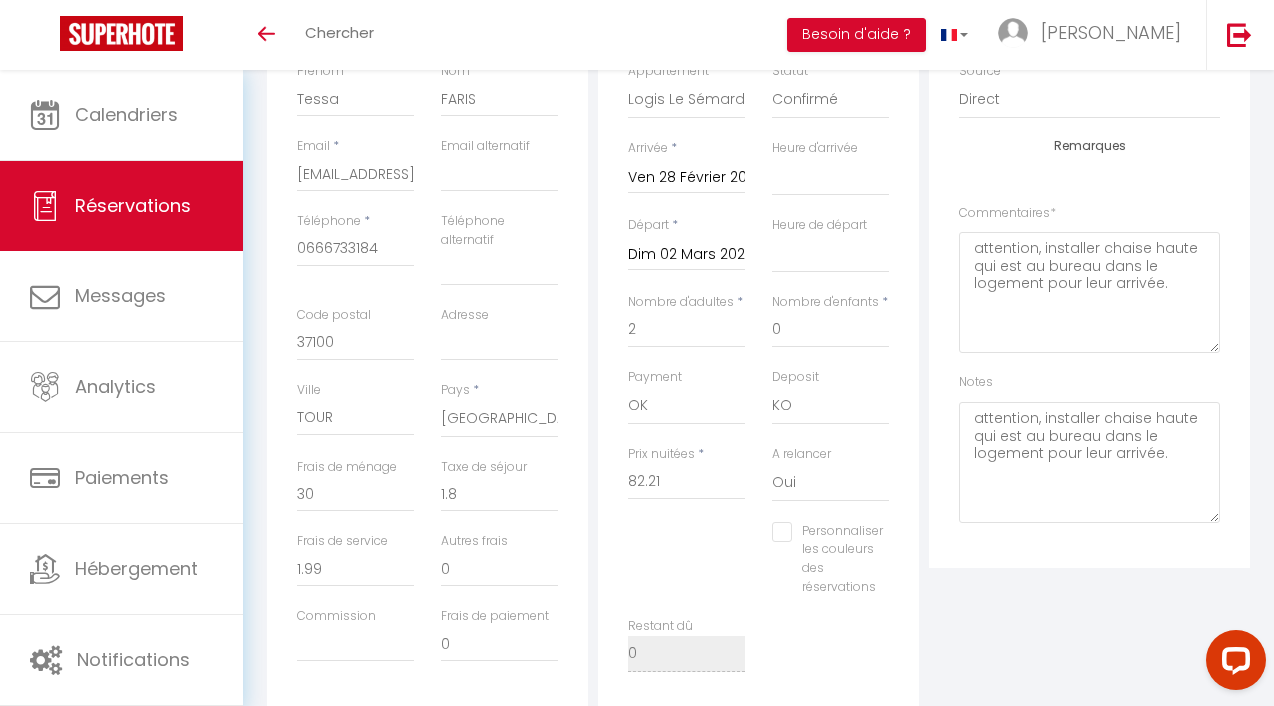 click on "Personnaliser les couleurs des réservations" at bounding box center [827, 532] 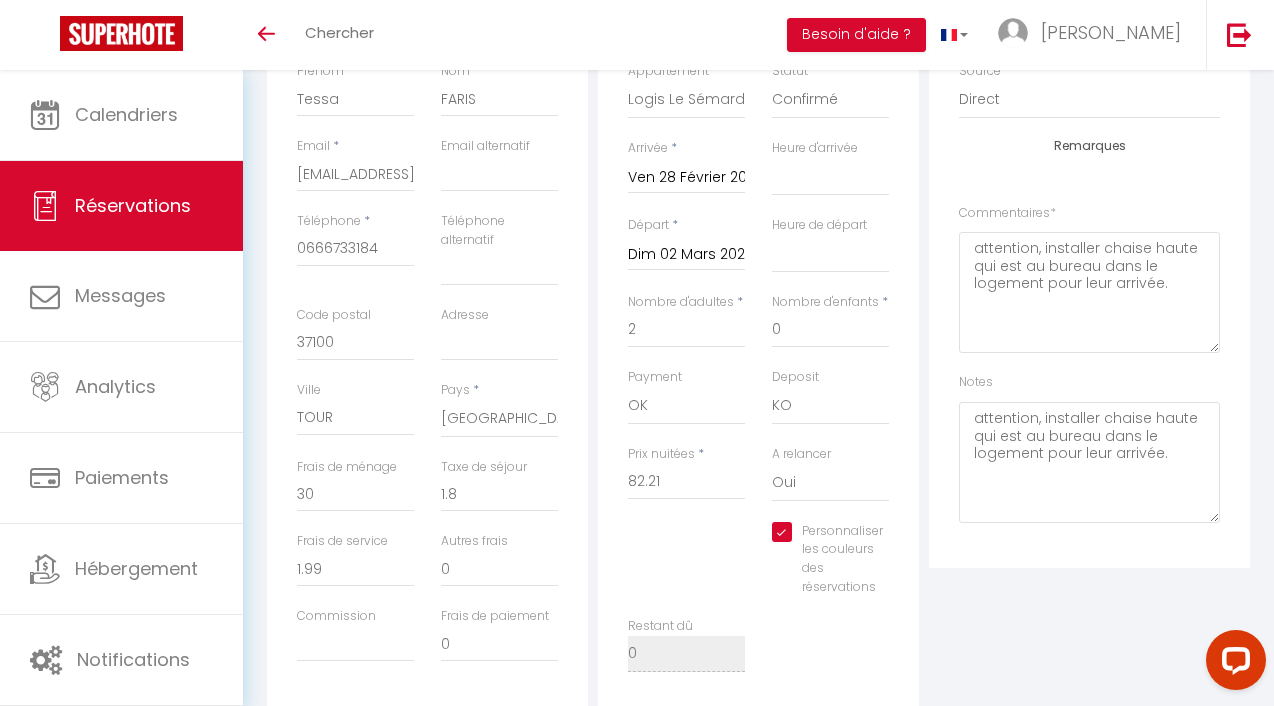 click on "Personnaliser les couleurs des réservations     #D7092E" at bounding box center [830, 559] 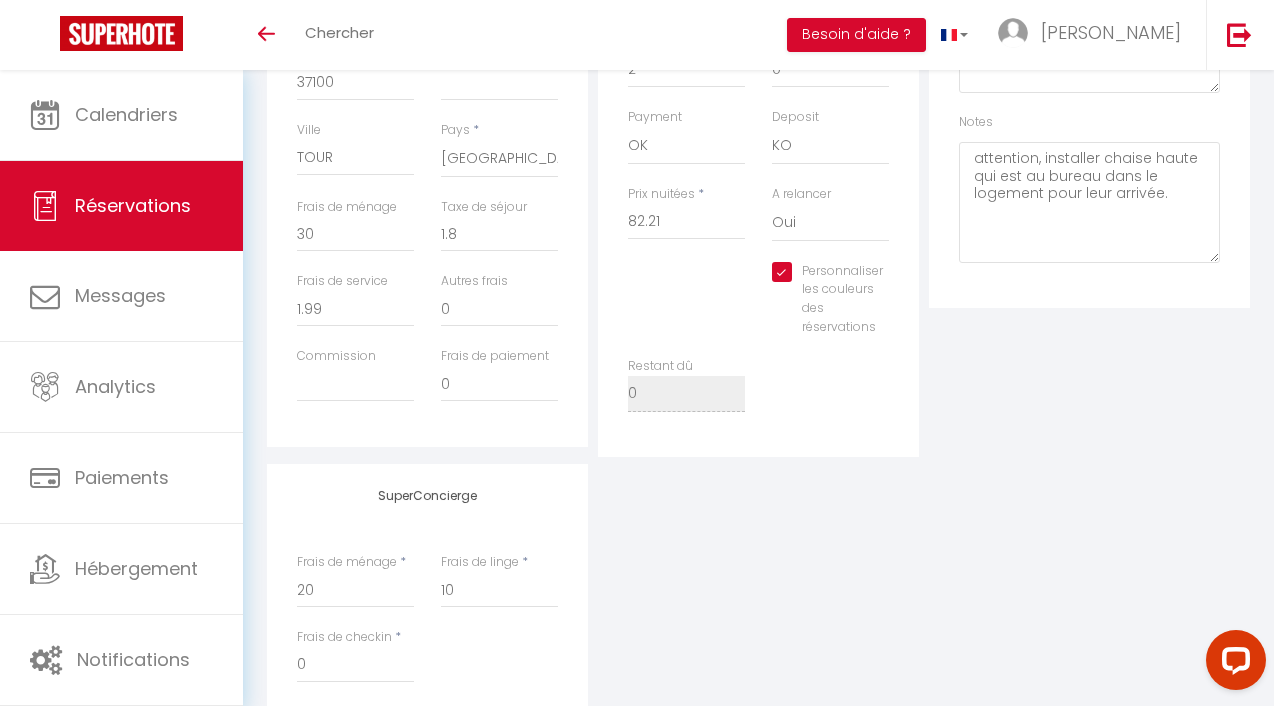 scroll, scrollTop: 659, scrollLeft: 0, axis: vertical 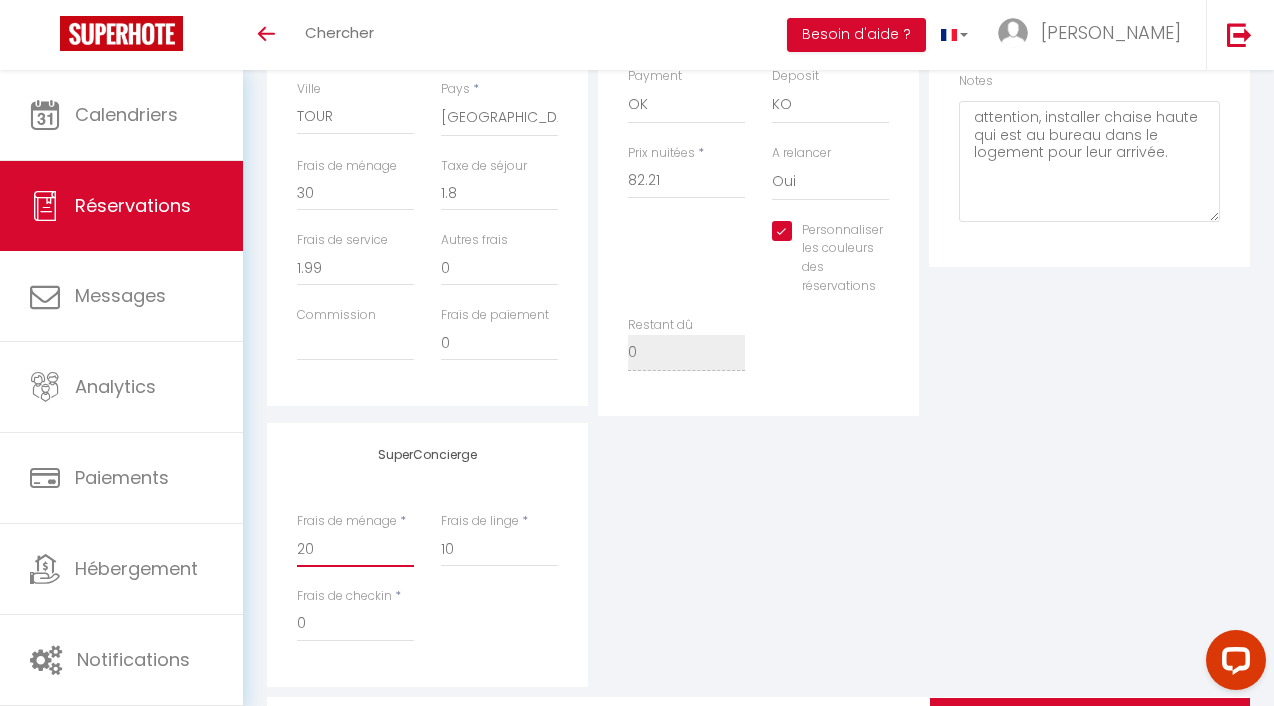drag, startPoint x: 332, startPoint y: 538, endPoint x: 305, endPoint y: 538, distance: 27 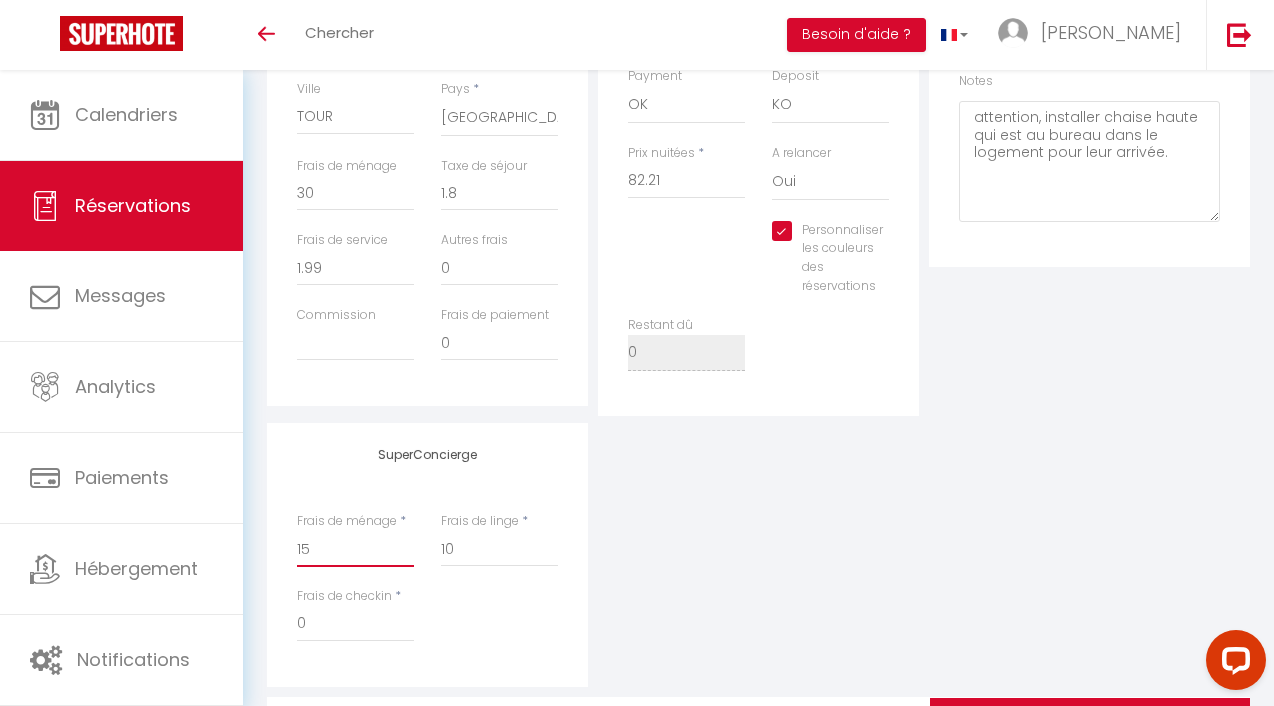 type on "15" 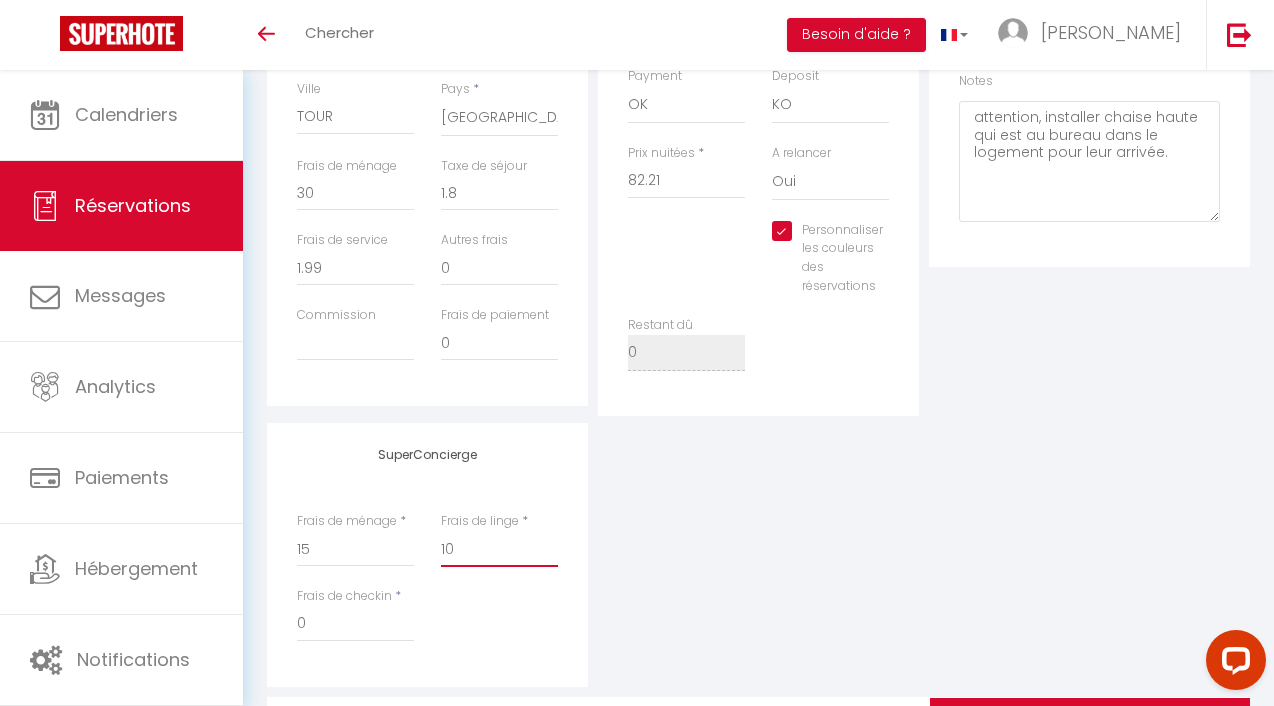 click on "10" at bounding box center [499, 549] 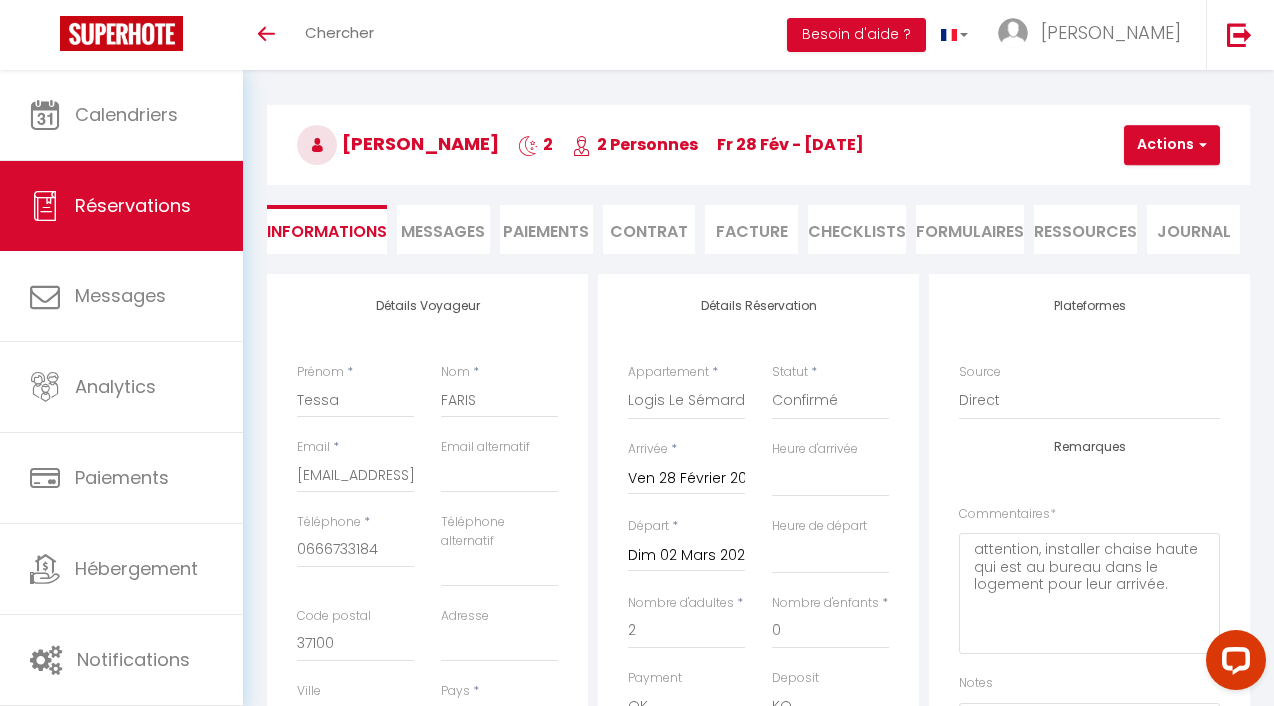 scroll, scrollTop: 0, scrollLeft: 0, axis: both 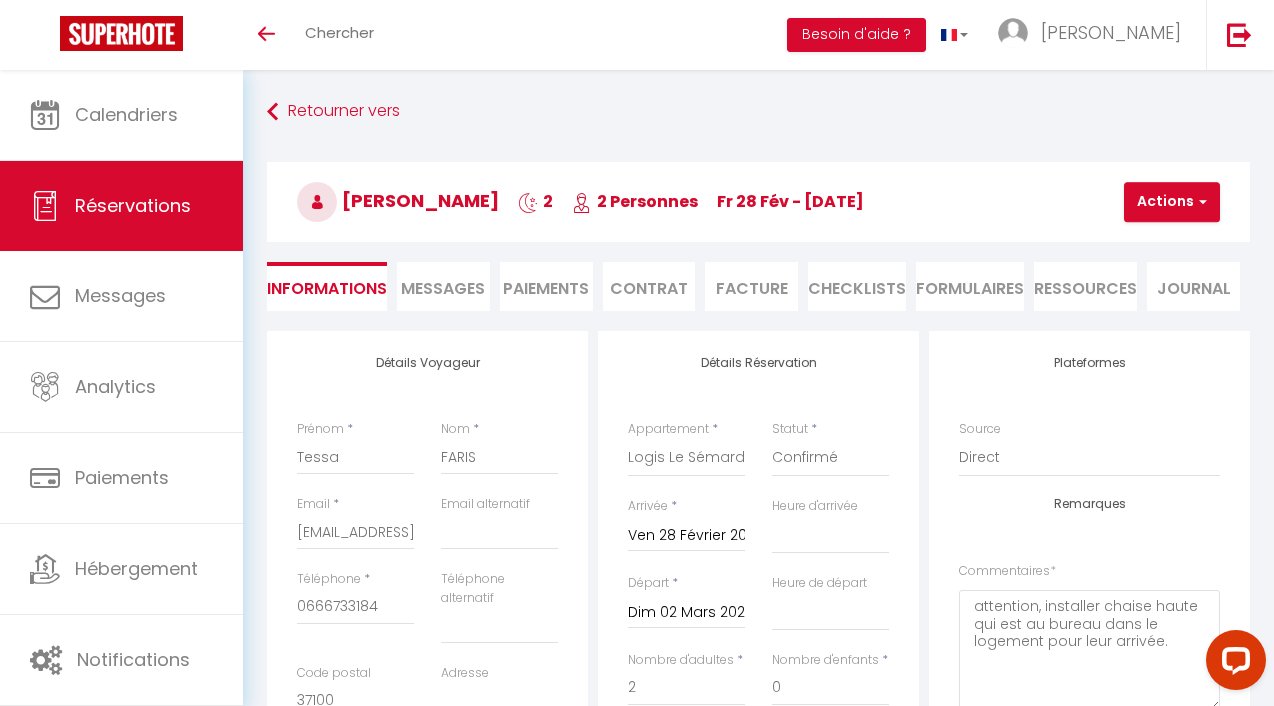 type on "15" 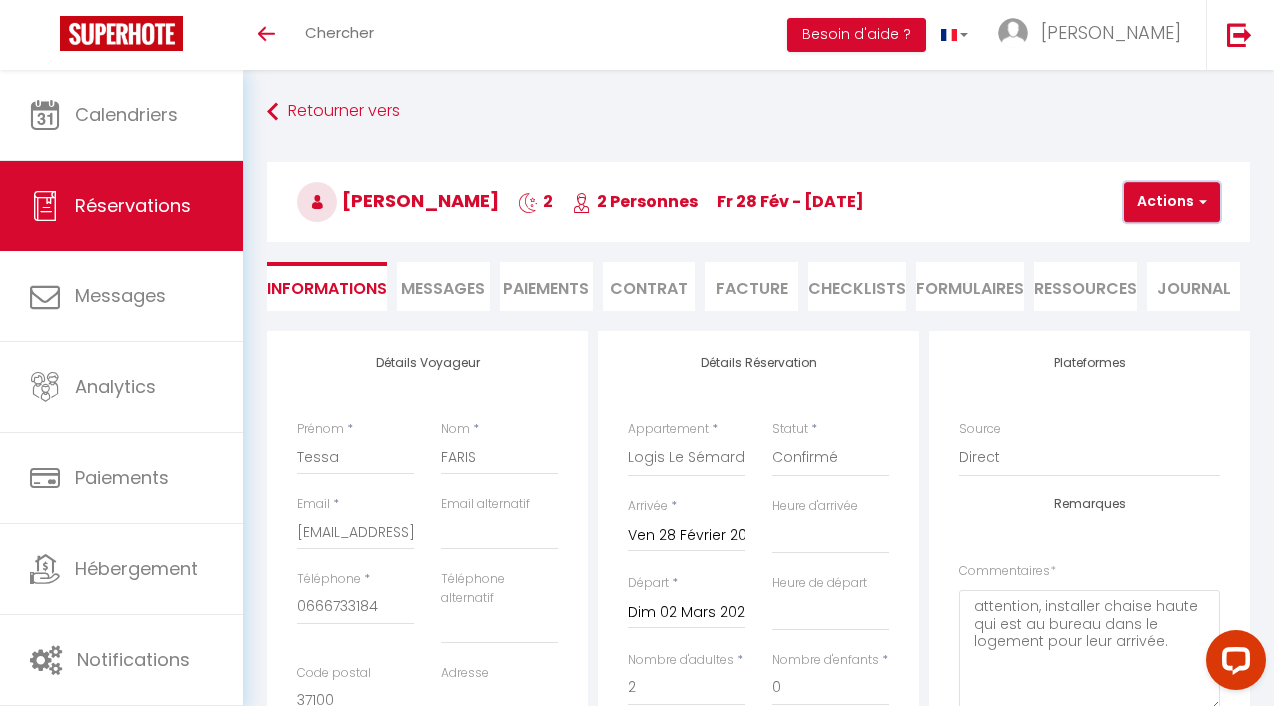 click on "Actions" at bounding box center [1172, 202] 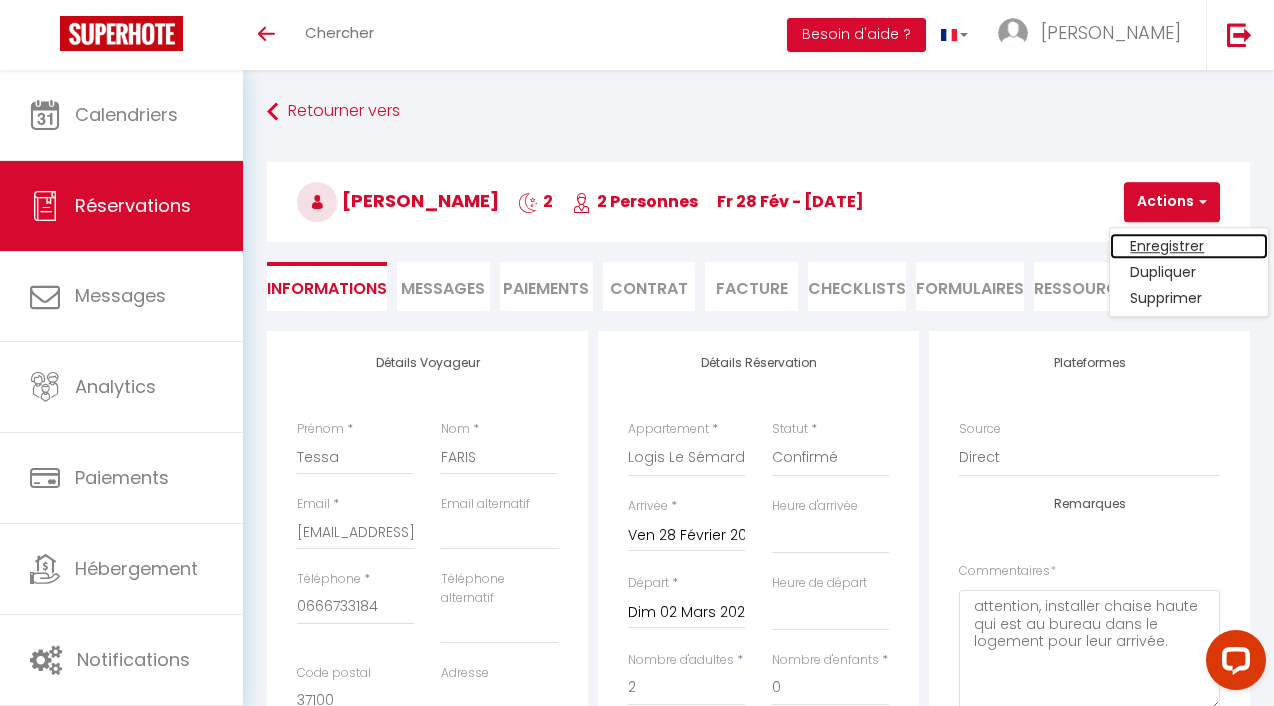 click on "Enregistrer" at bounding box center (1189, 246) 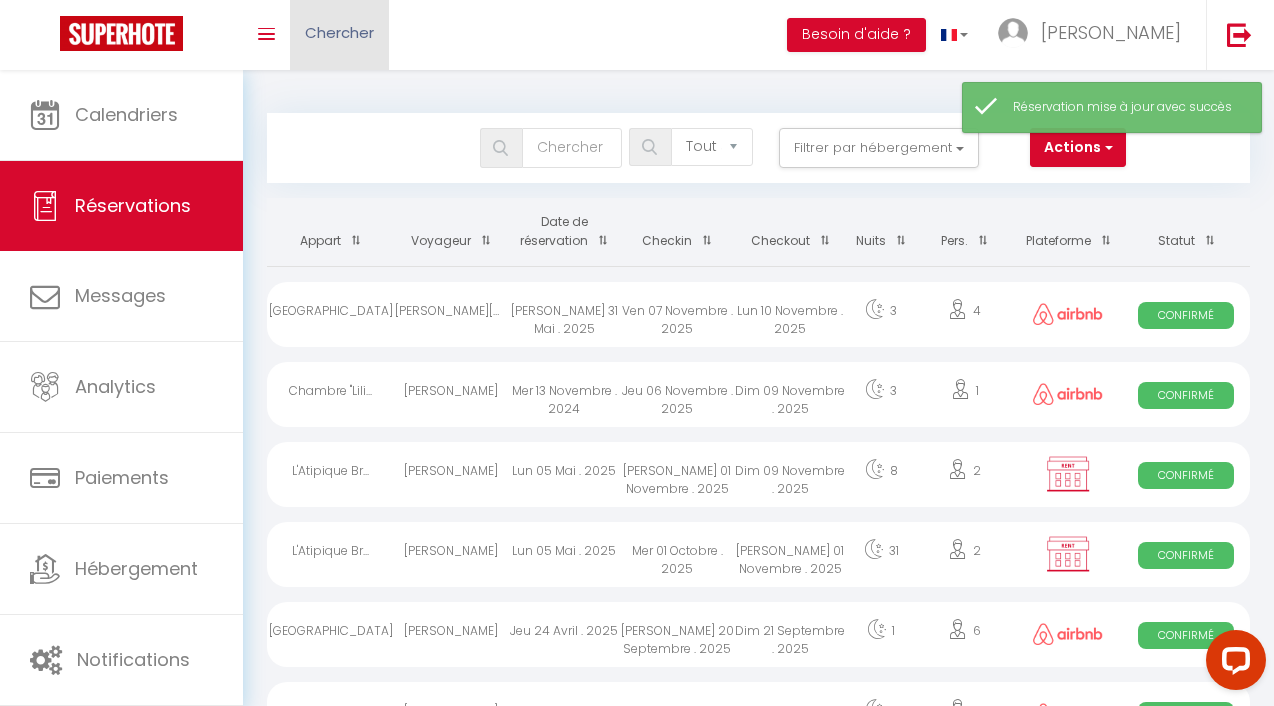 click on "Chercher" at bounding box center [339, 32] 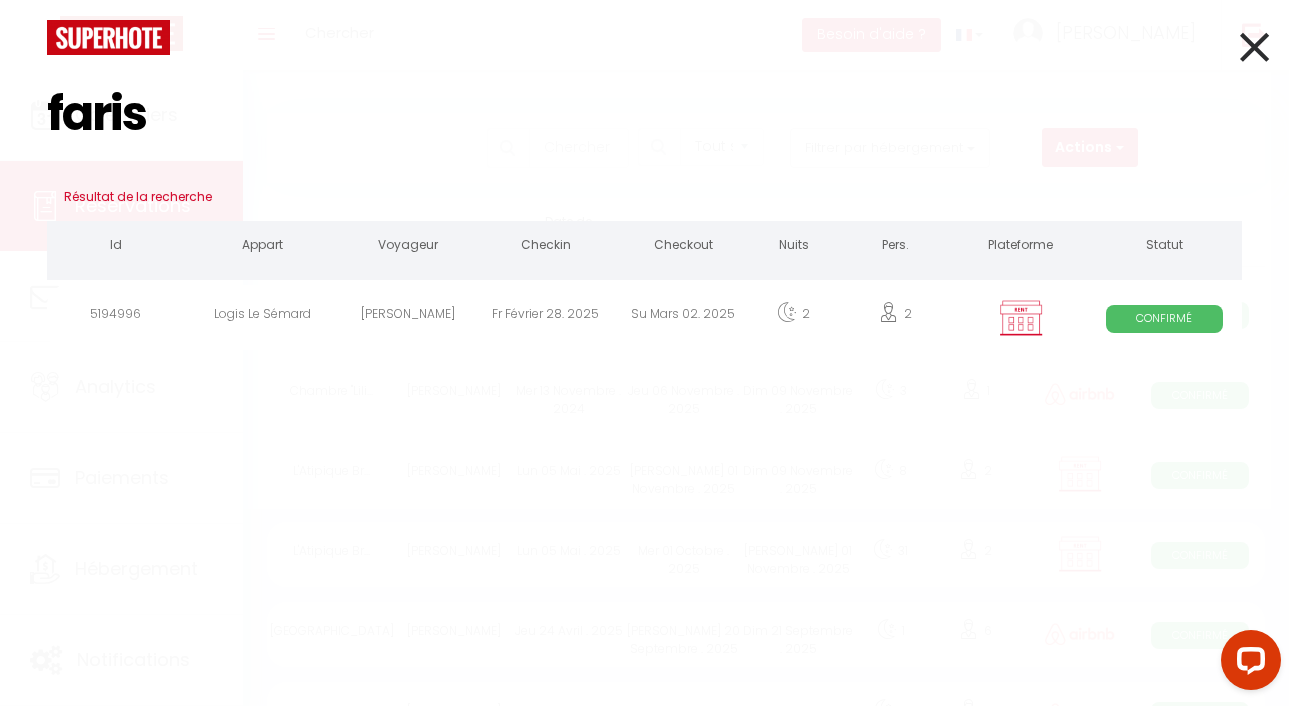 type on "faris" 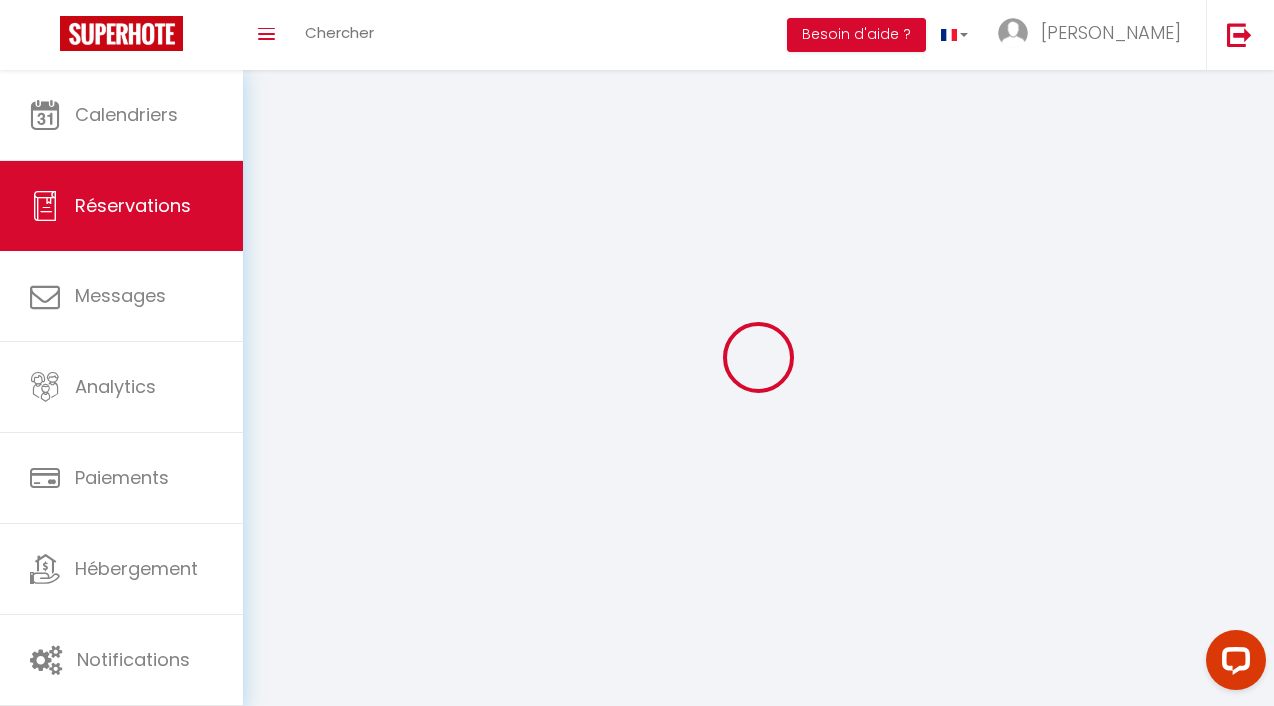 type on "Tessa" 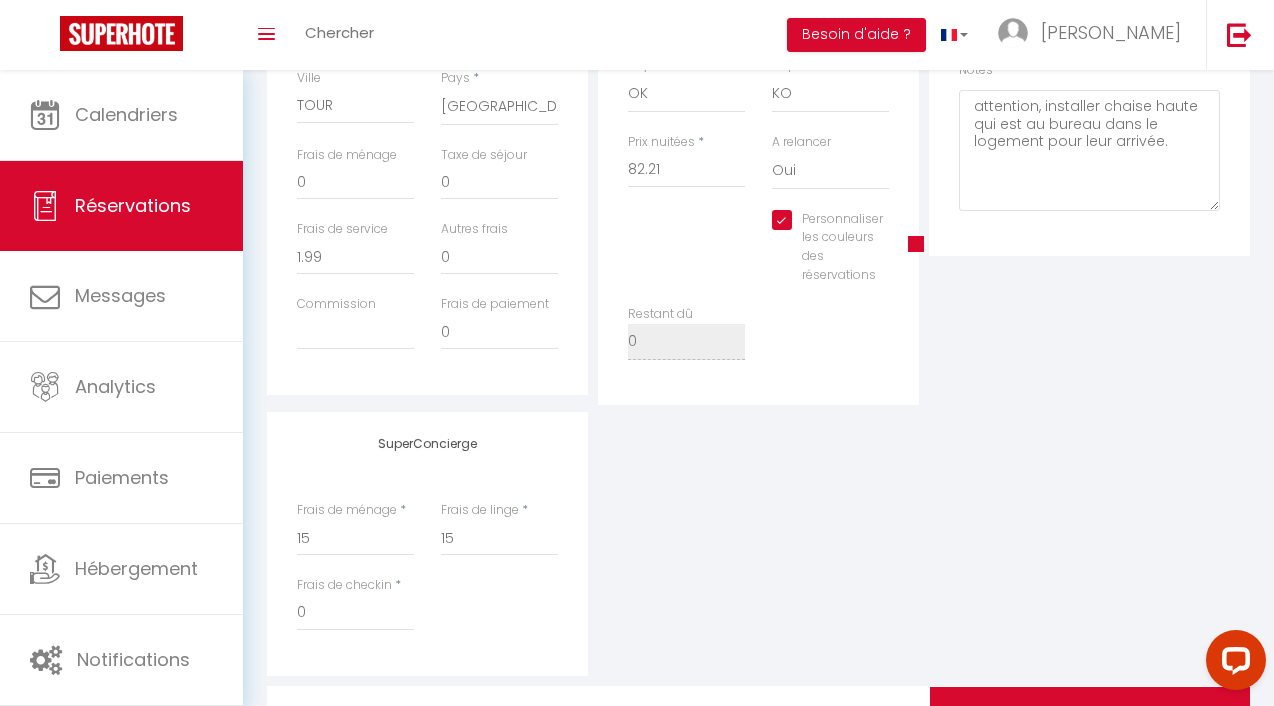 scroll, scrollTop: 649, scrollLeft: 0, axis: vertical 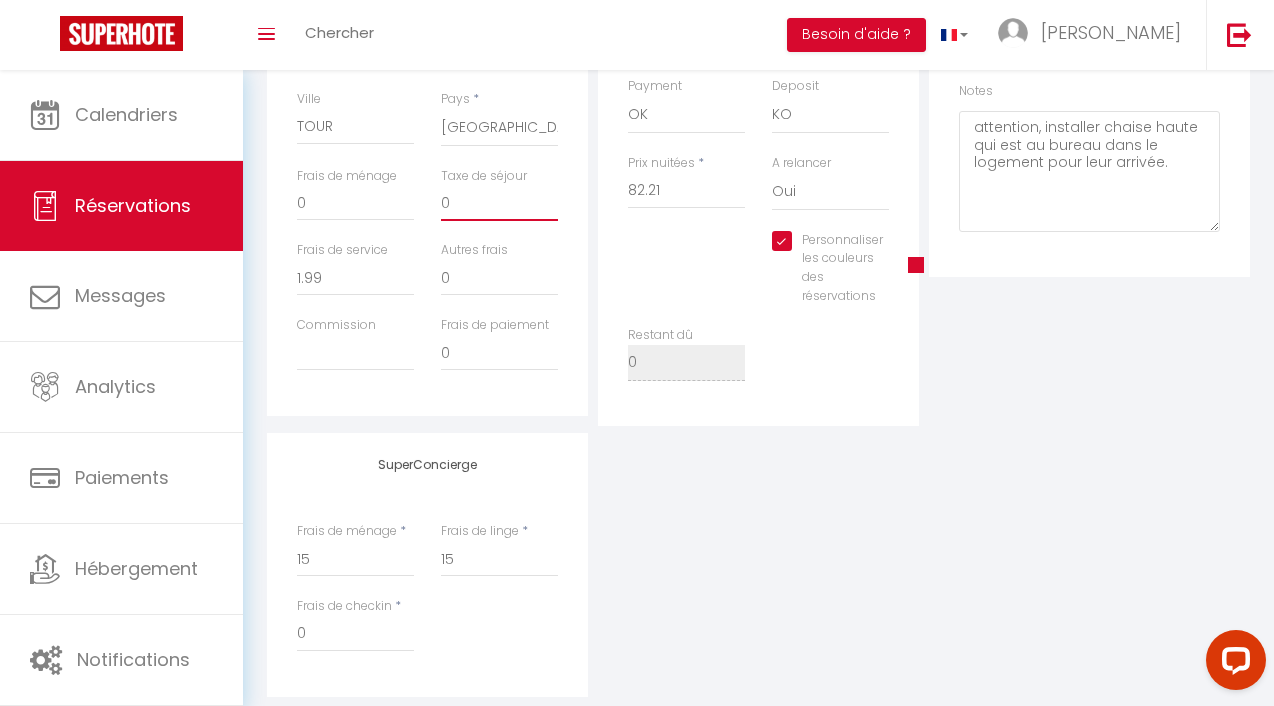 drag, startPoint x: 457, startPoint y: 207, endPoint x: 434, endPoint y: 207, distance: 23 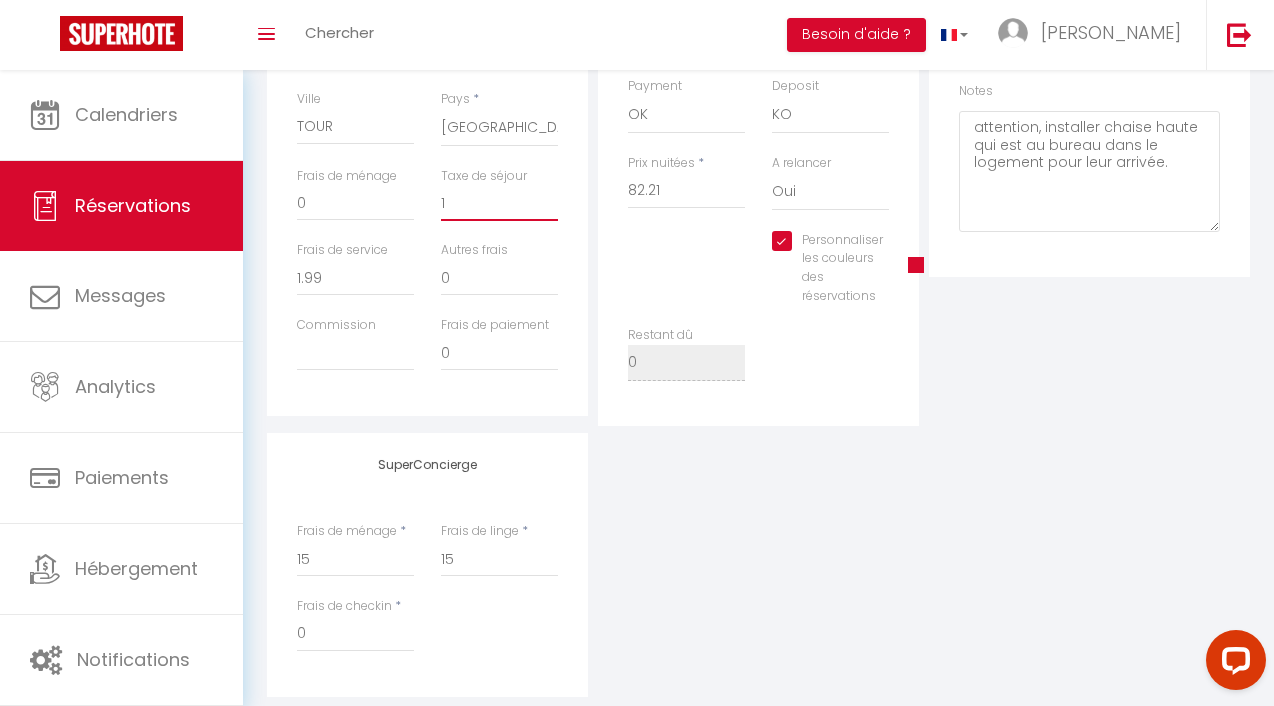 select 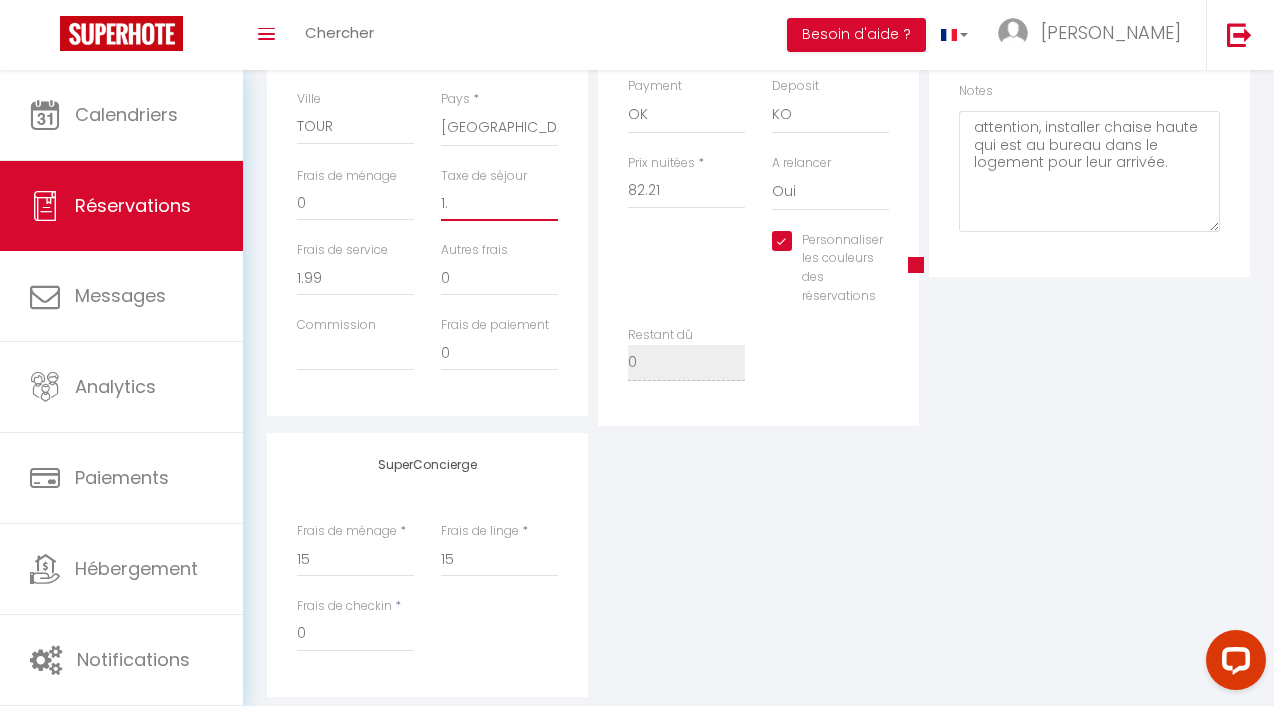 select 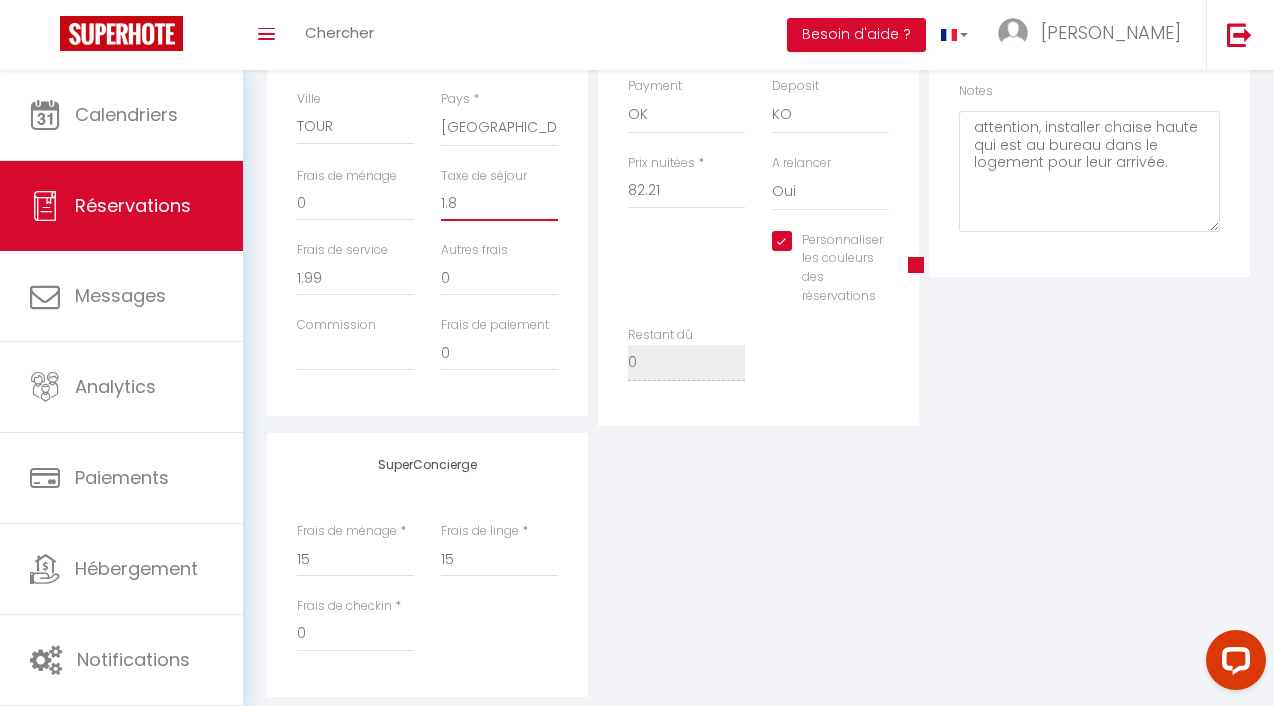 select 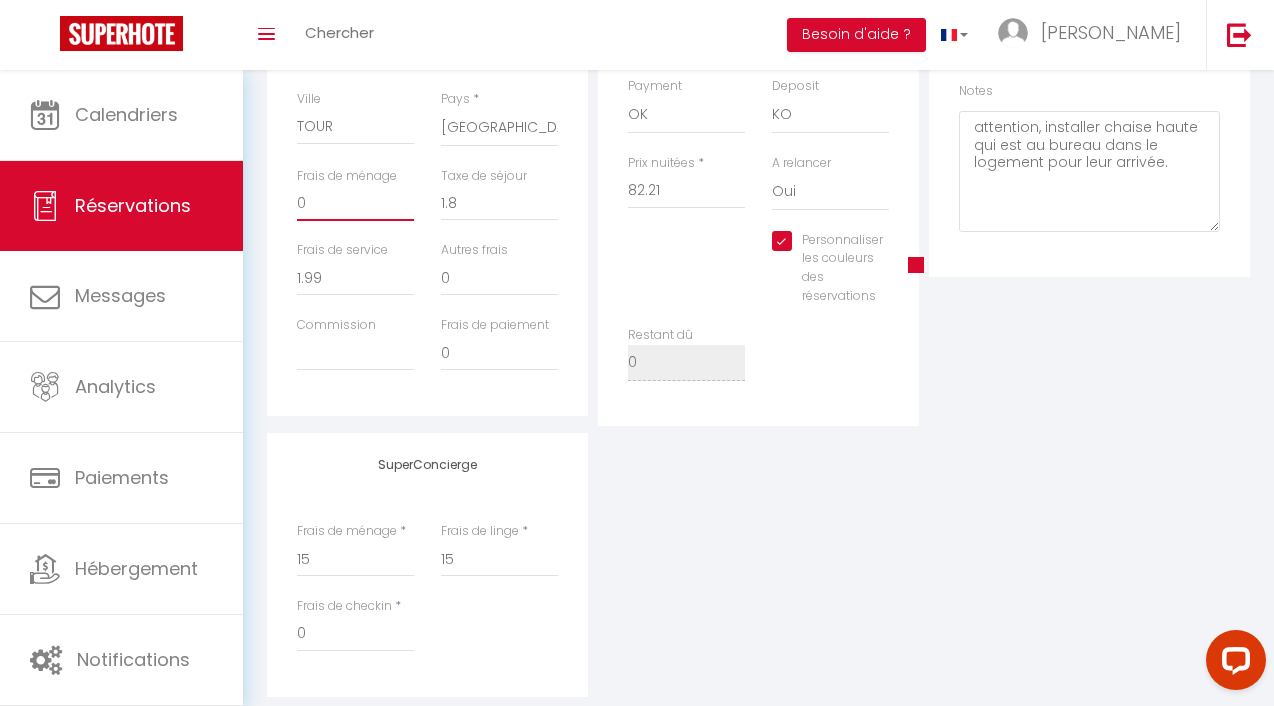 drag, startPoint x: 332, startPoint y: 198, endPoint x: 283, endPoint y: 198, distance: 49 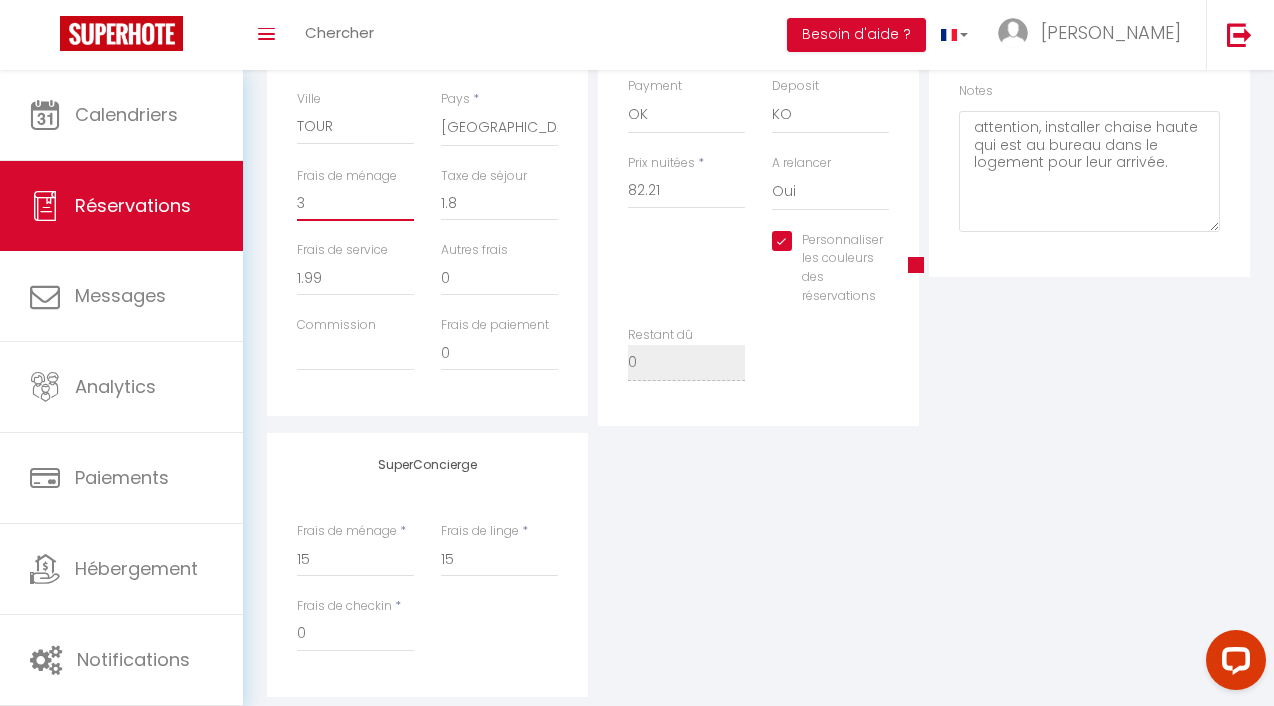 select 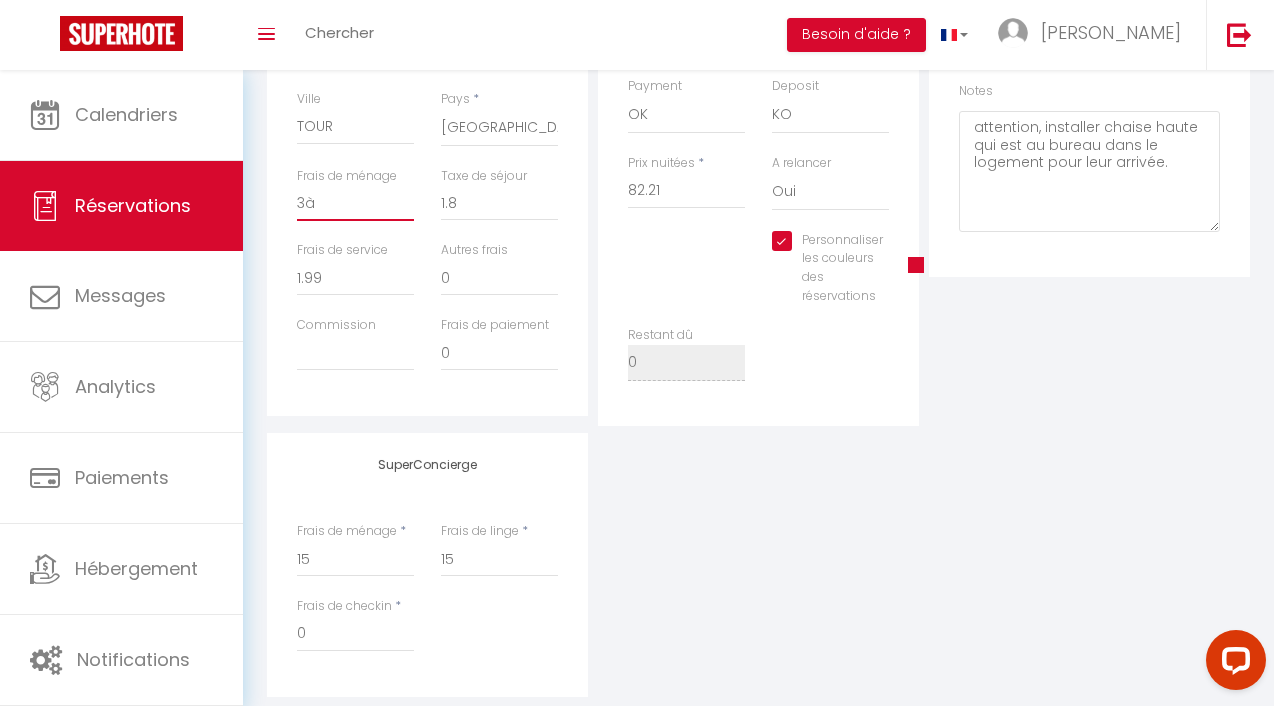 select 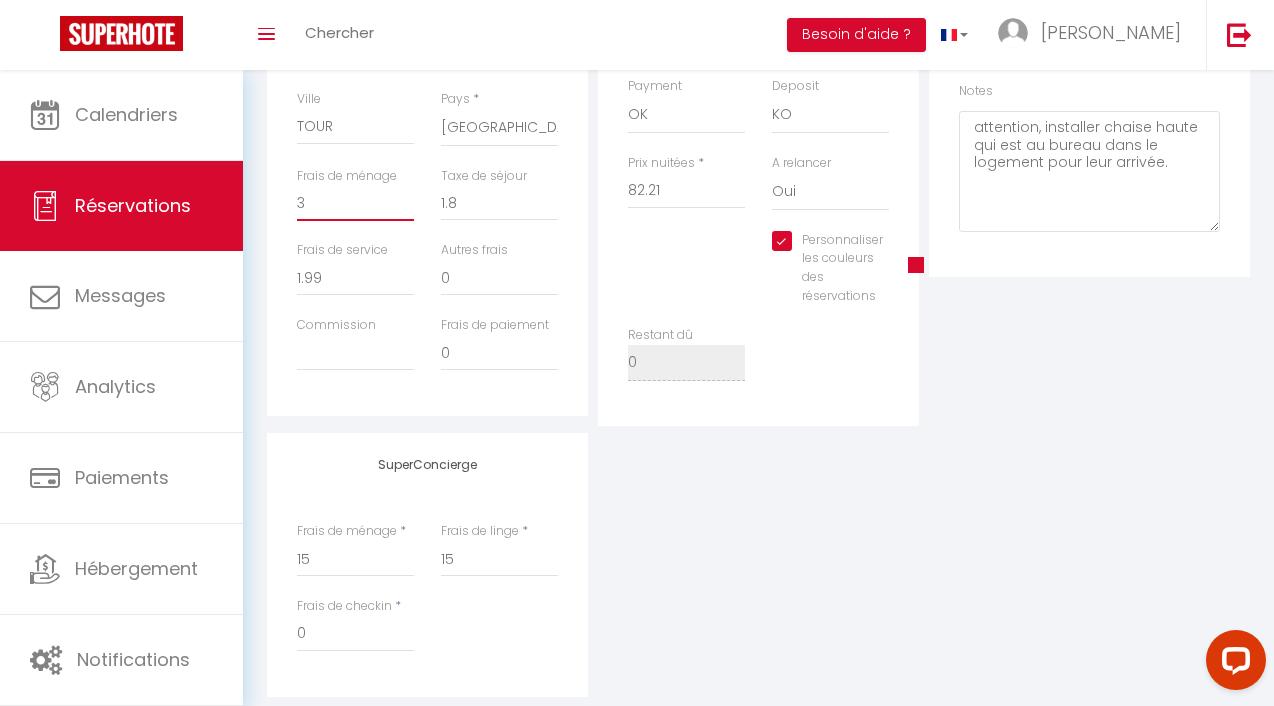 select 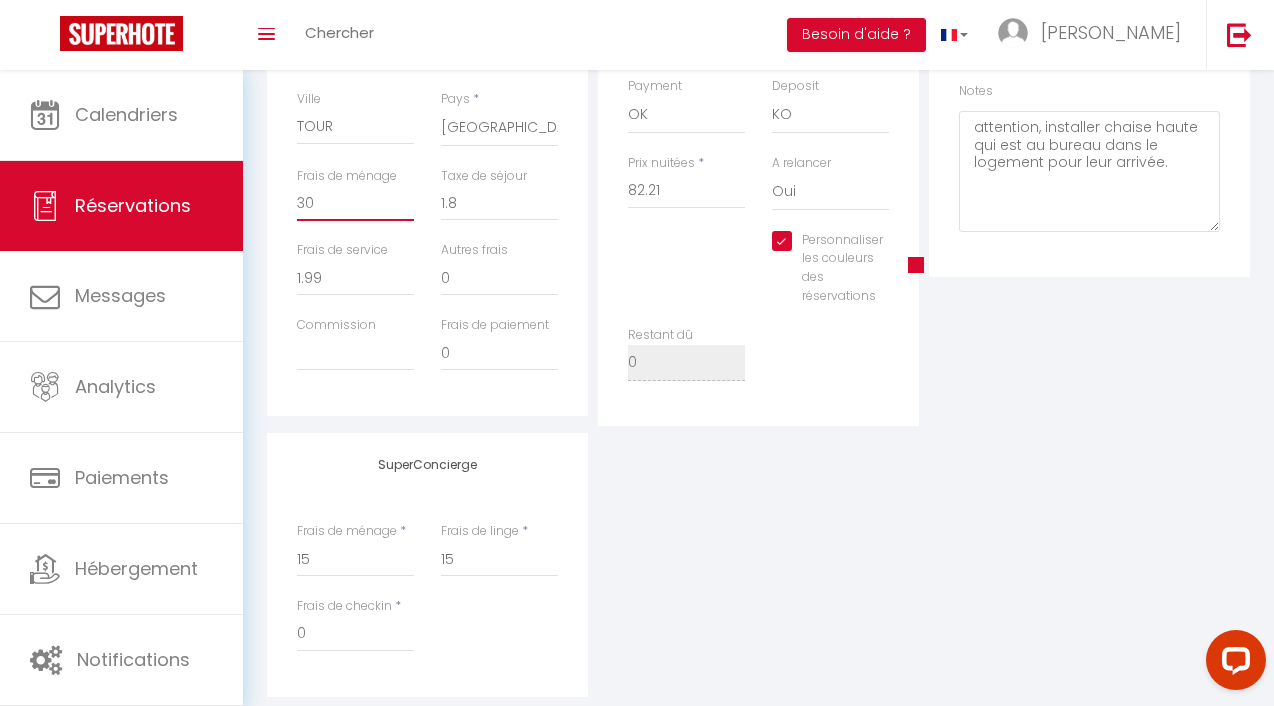 select 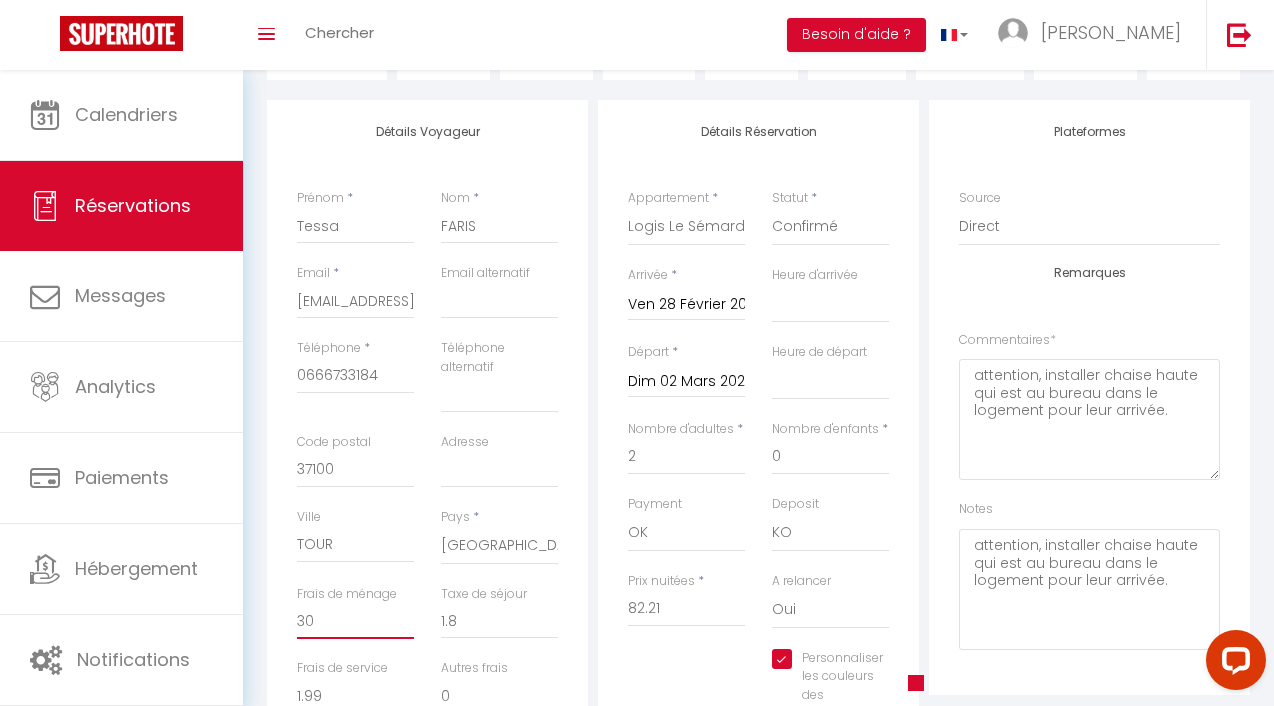 scroll, scrollTop: 286, scrollLeft: 0, axis: vertical 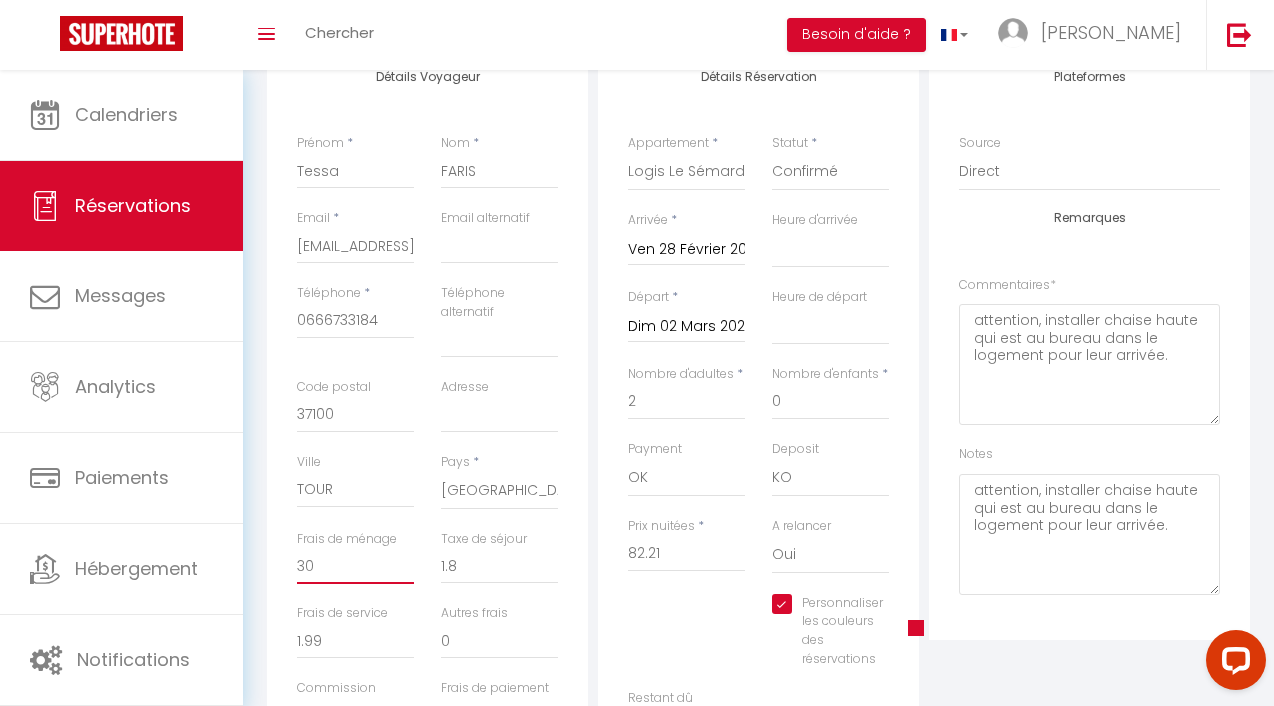 type on "30" 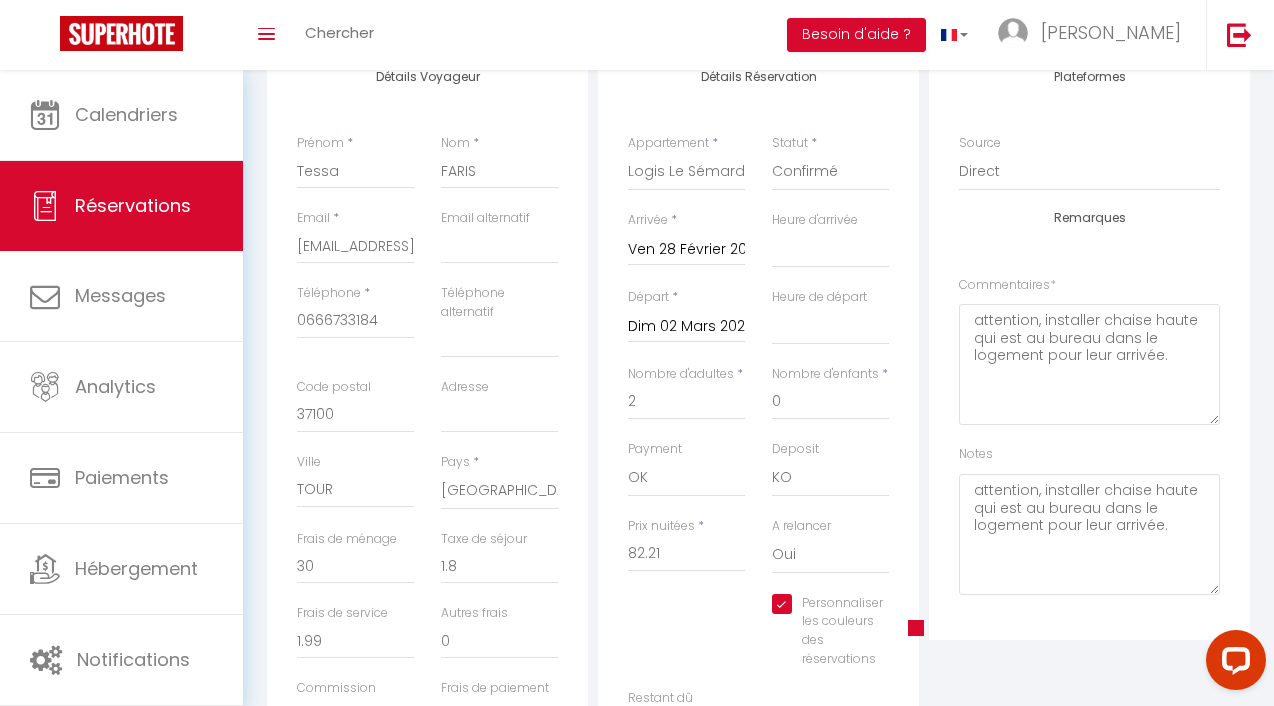 click at bounding box center (916, 628) 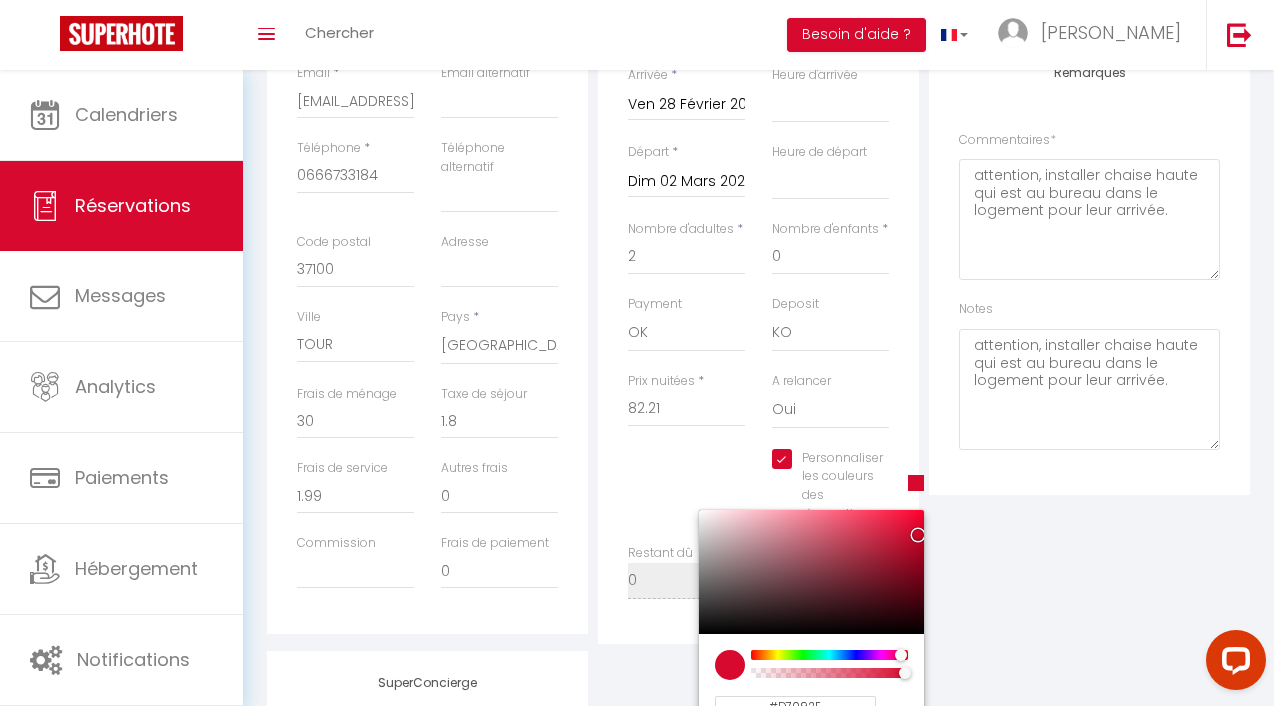 scroll, scrollTop: 451, scrollLeft: 0, axis: vertical 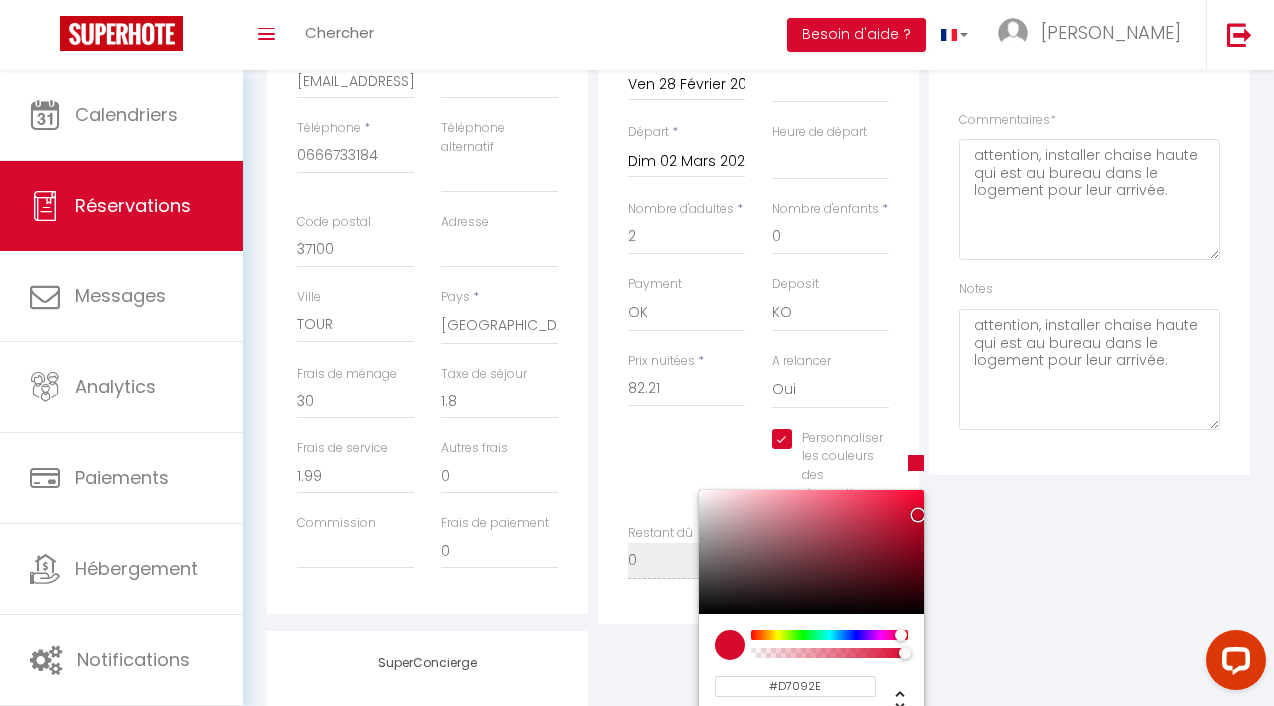 select 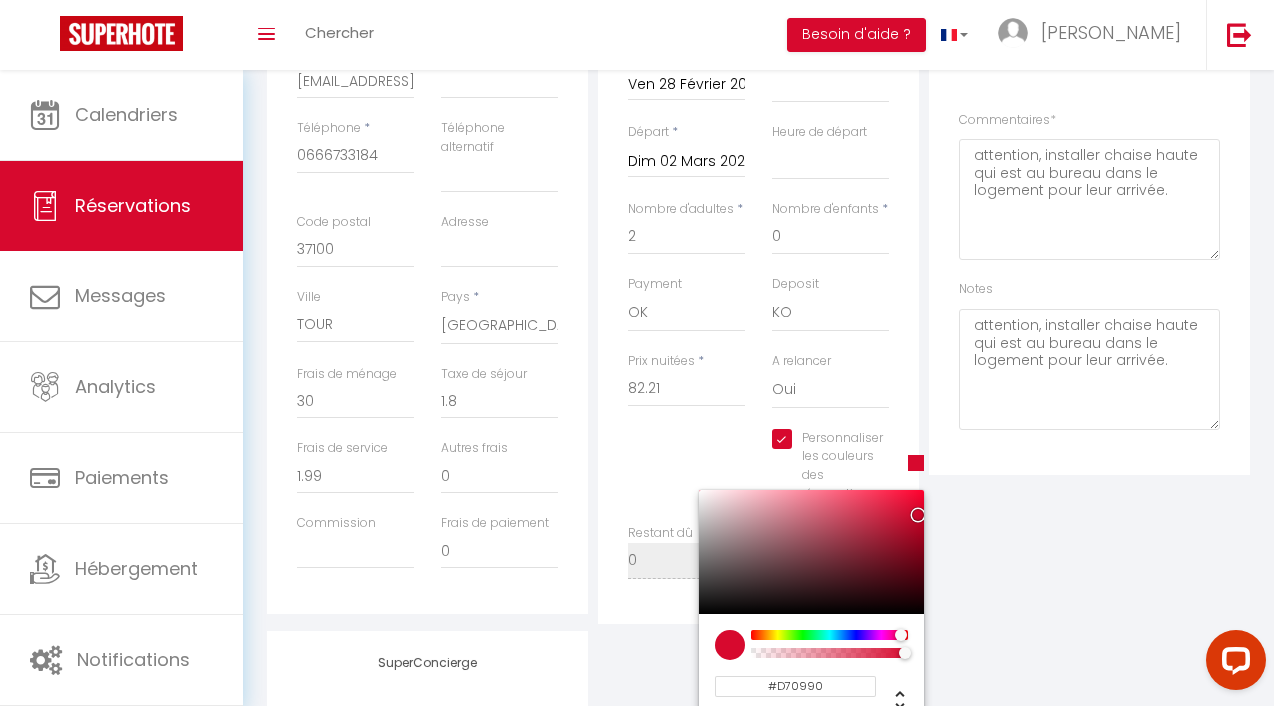 click at bounding box center [829, 635] 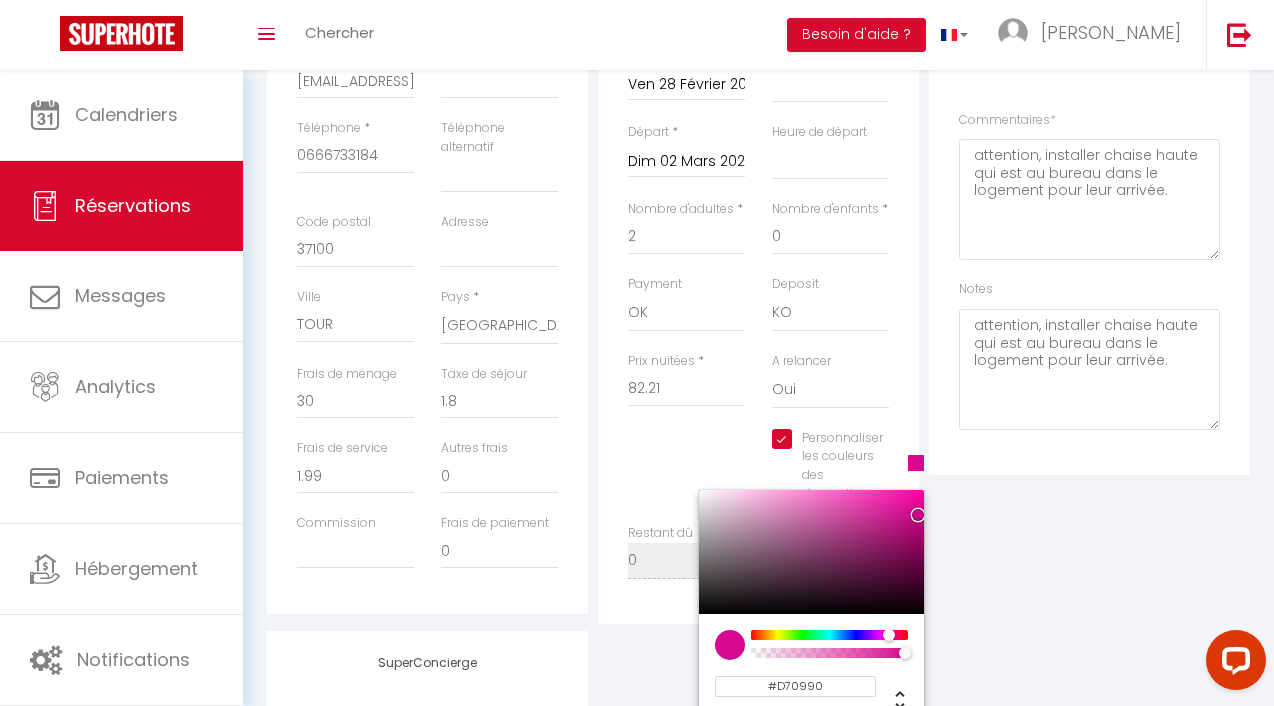 click at bounding box center [811, 552] 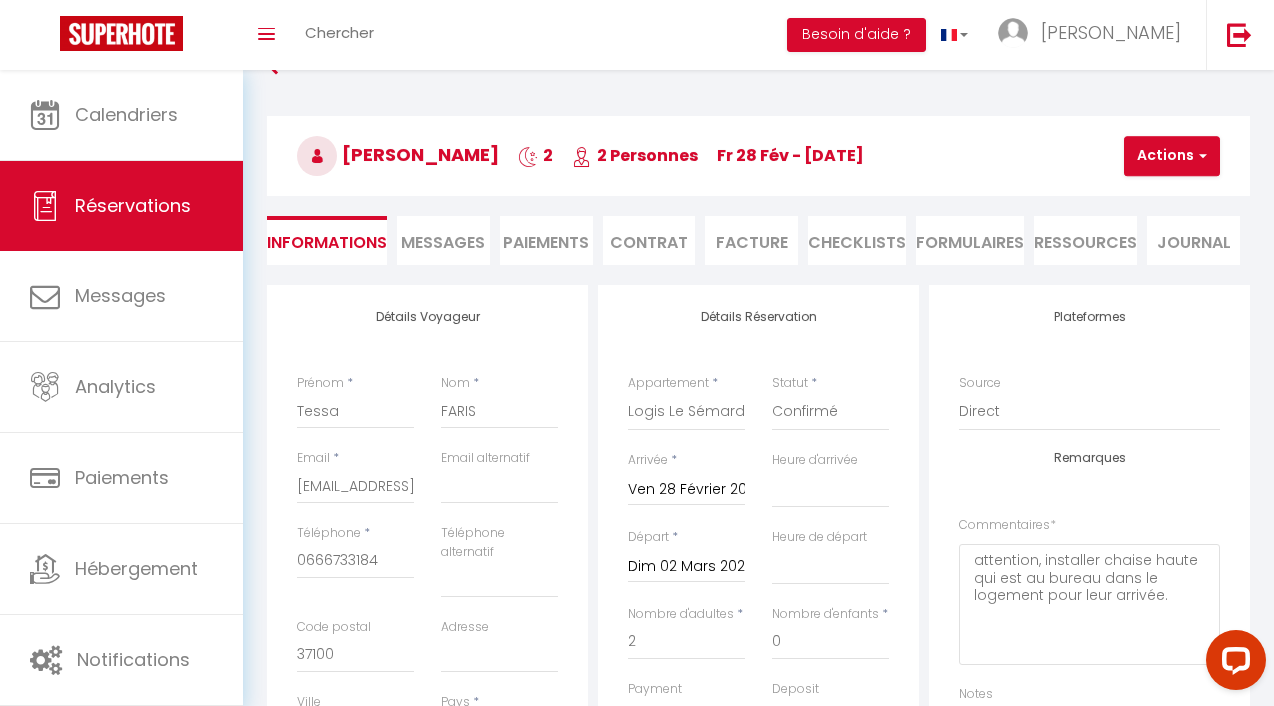 scroll, scrollTop: 40, scrollLeft: 0, axis: vertical 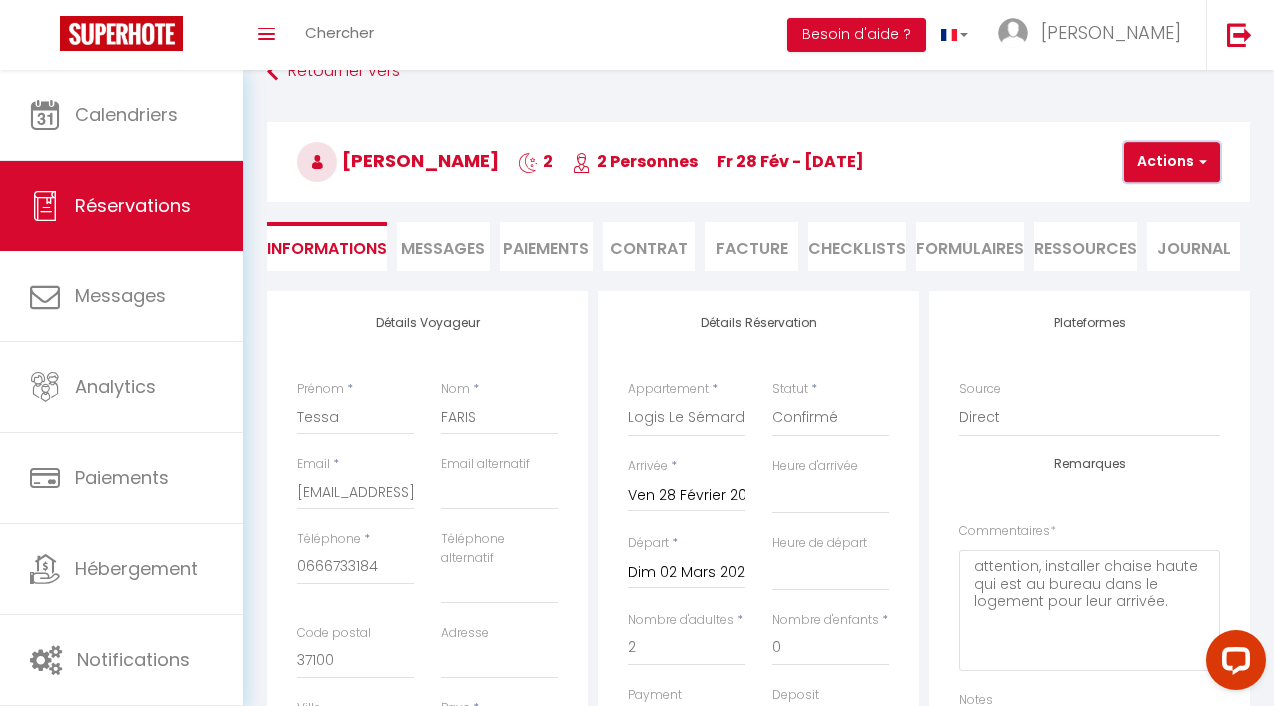 click on "Actions" at bounding box center (1172, 162) 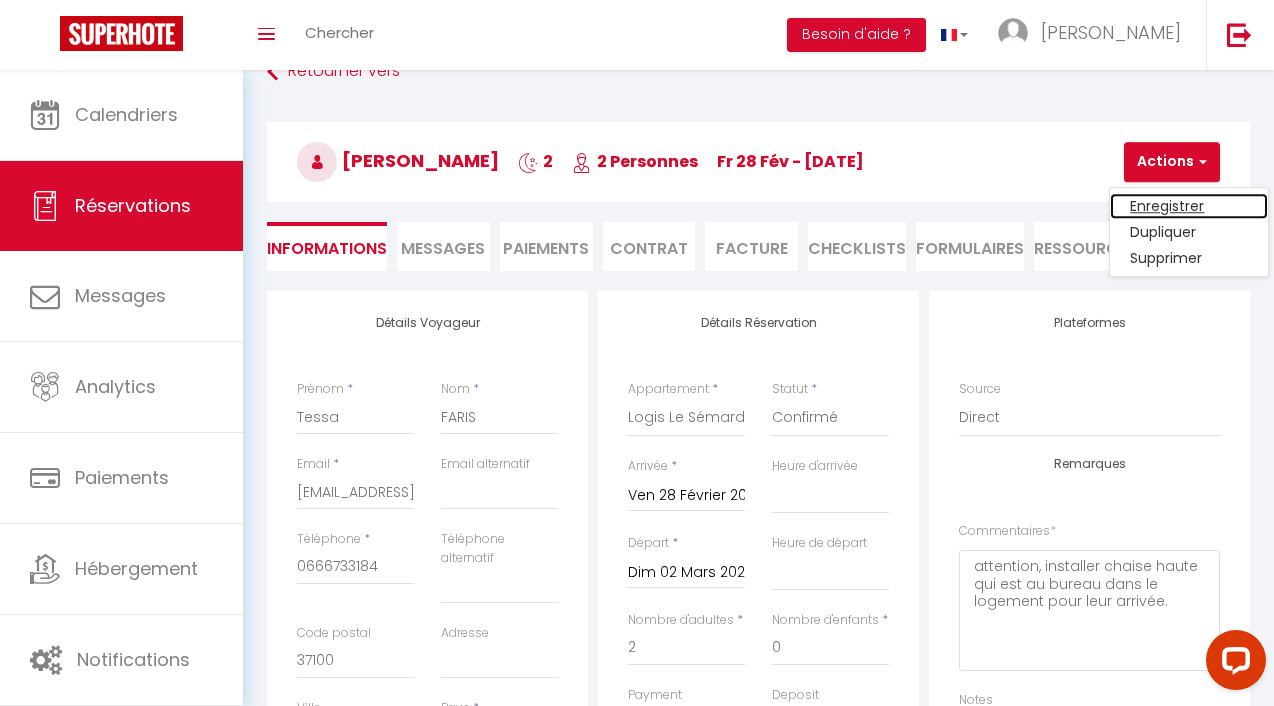 click on "Enregistrer" at bounding box center [1189, 206] 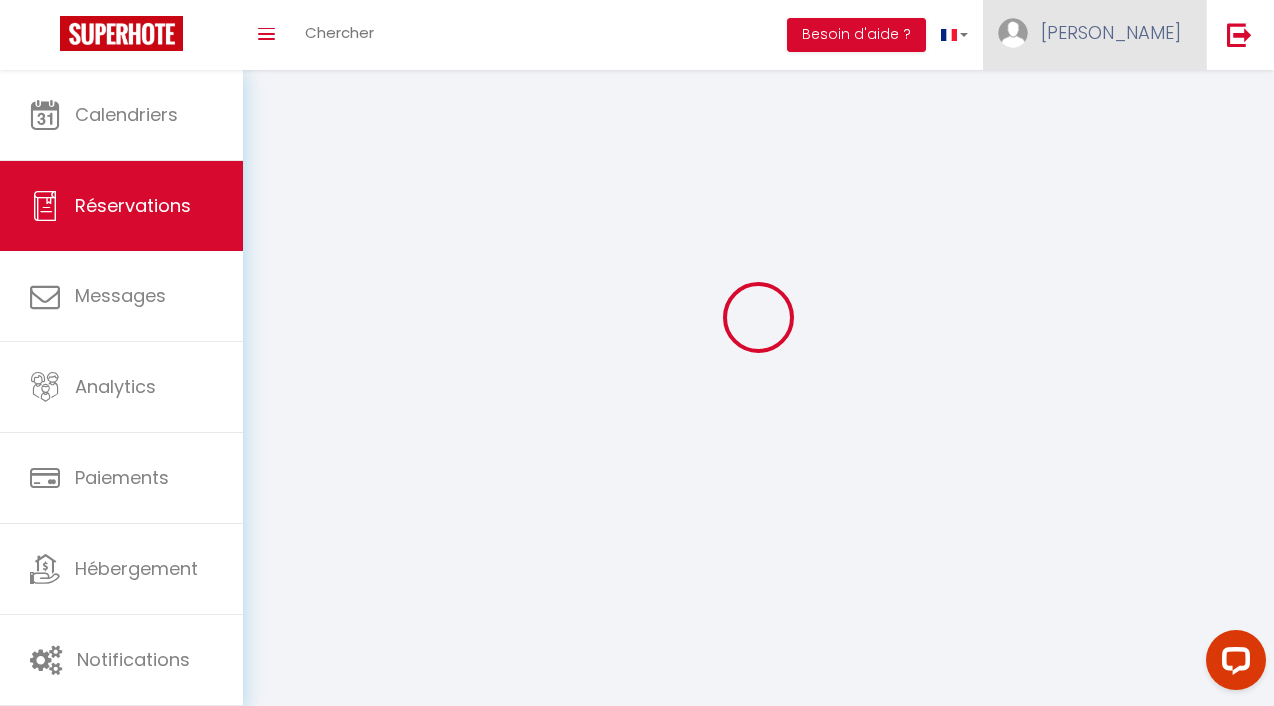 select on "not_cancelled" 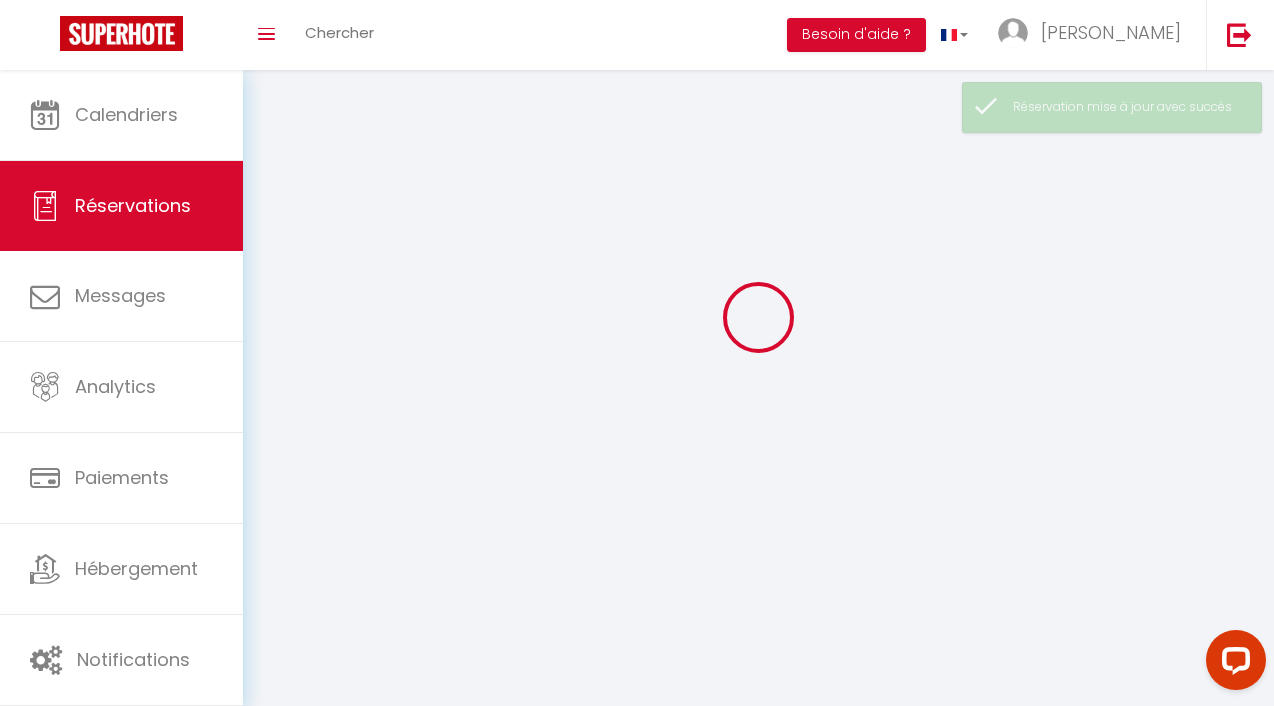 scroll, scrollTop: 0, scrollLeft: 0, axis: both 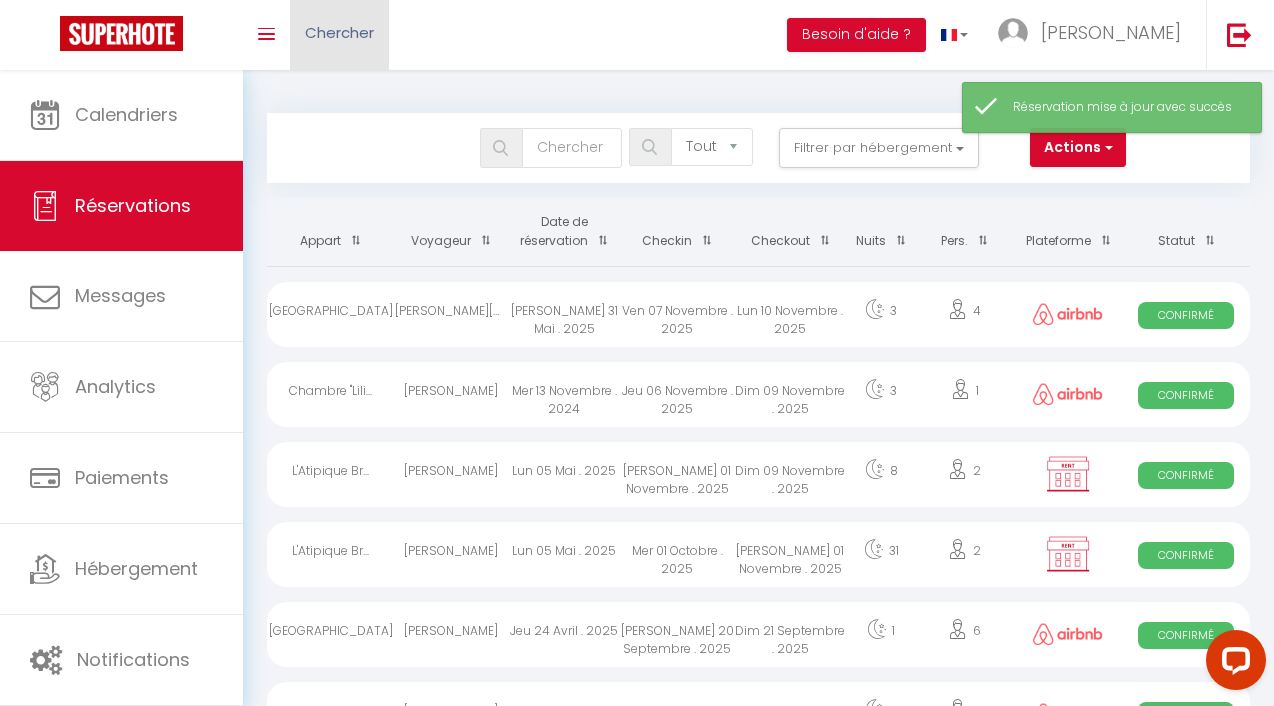 click on "Chercher" at bounding box center [339, 35] 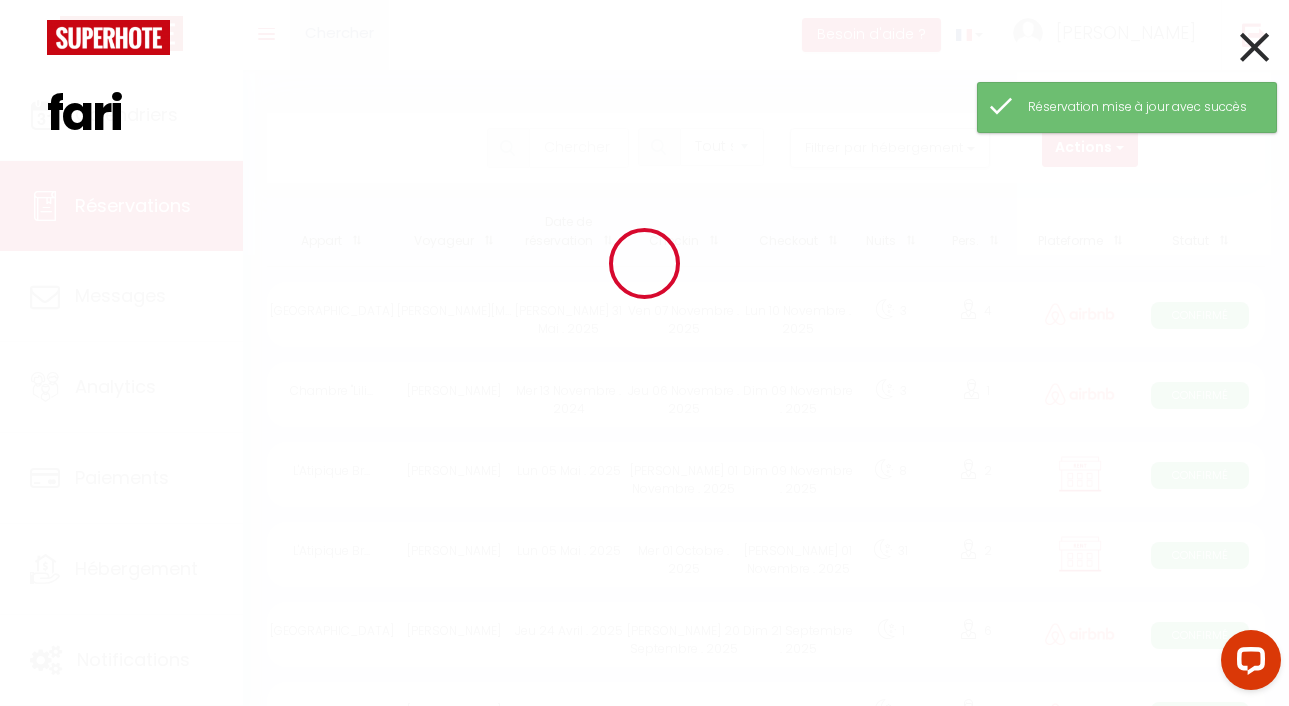 type on "faris" 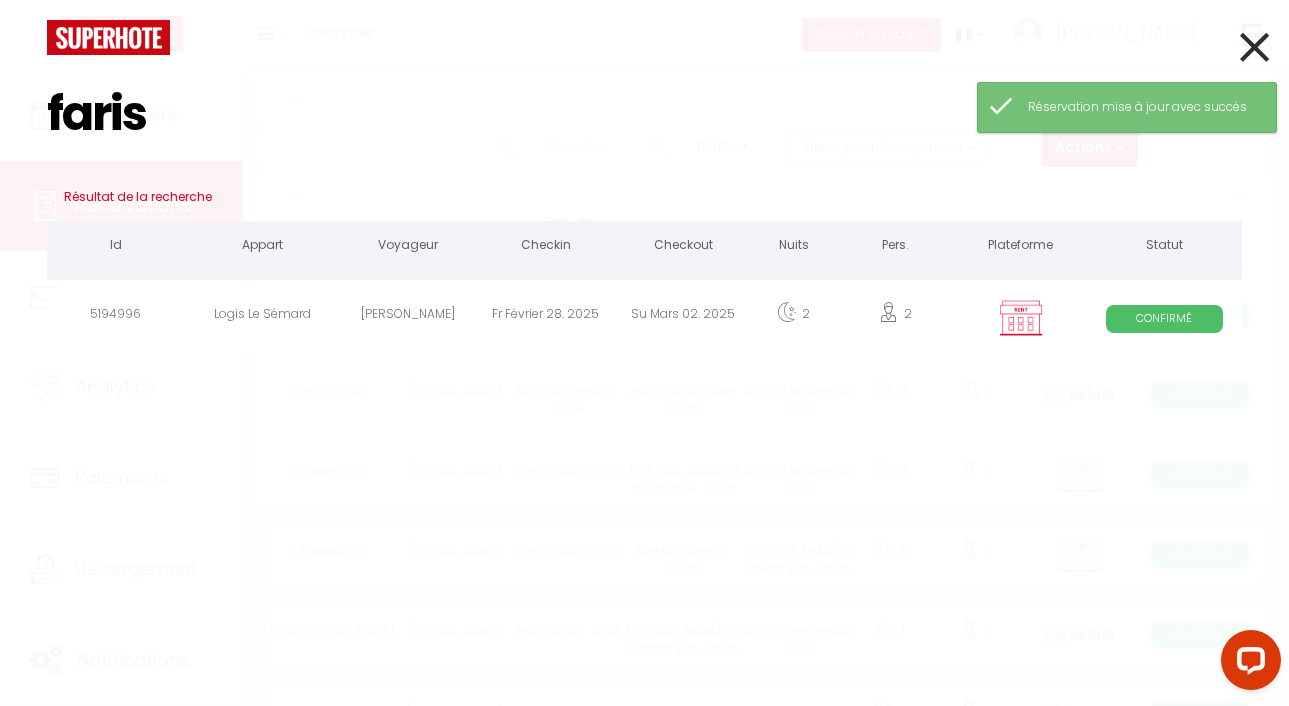 click on "Fr Février 28. 2025" at bounding box center (545, 317) 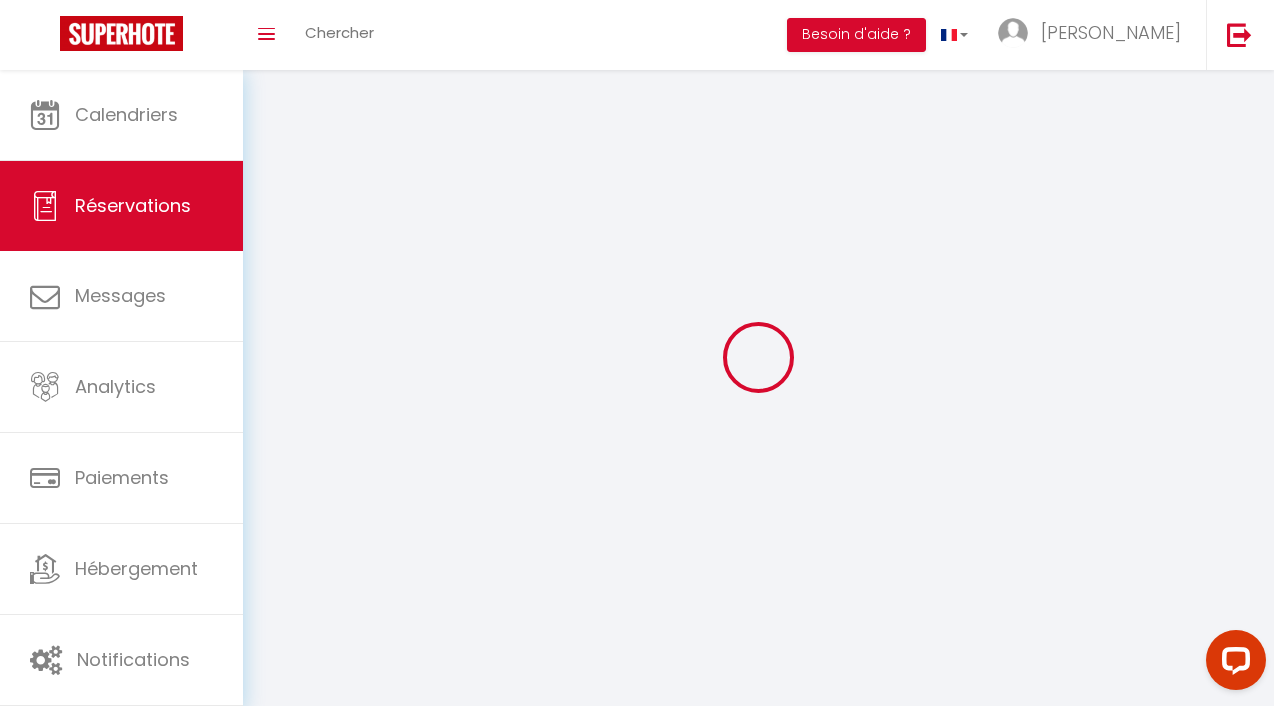 type on "Tessa" 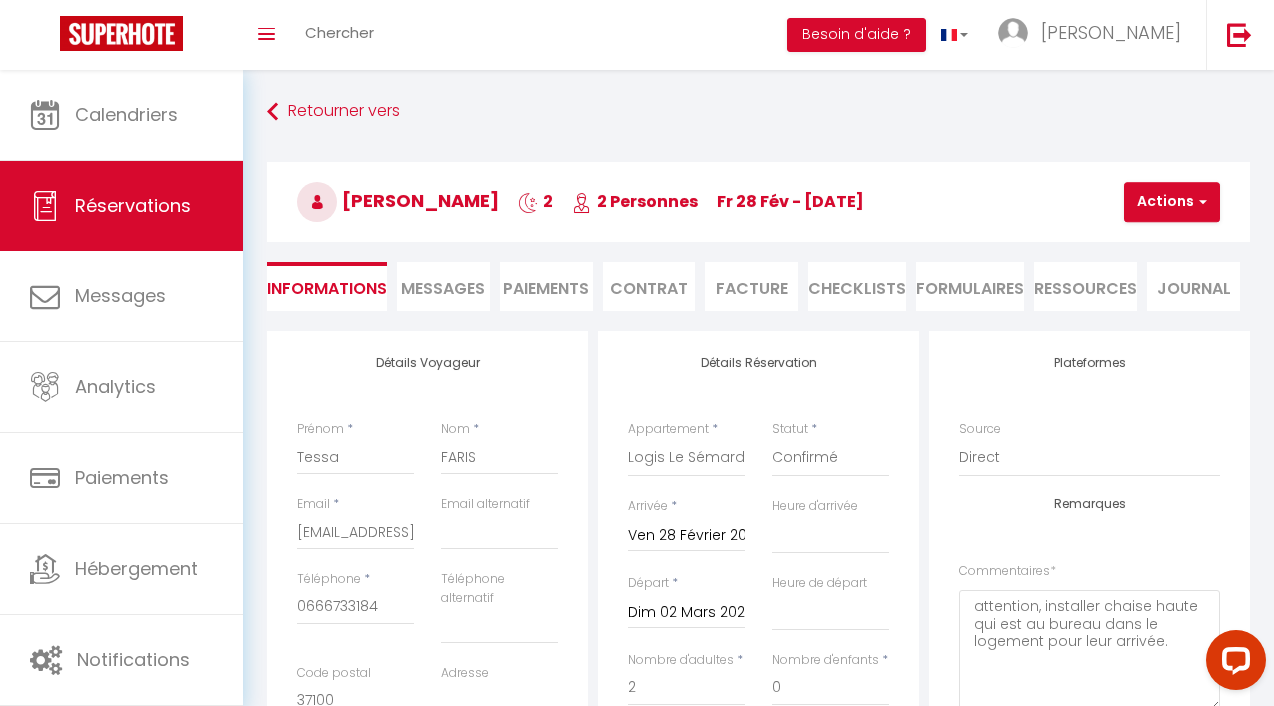 type on "30" 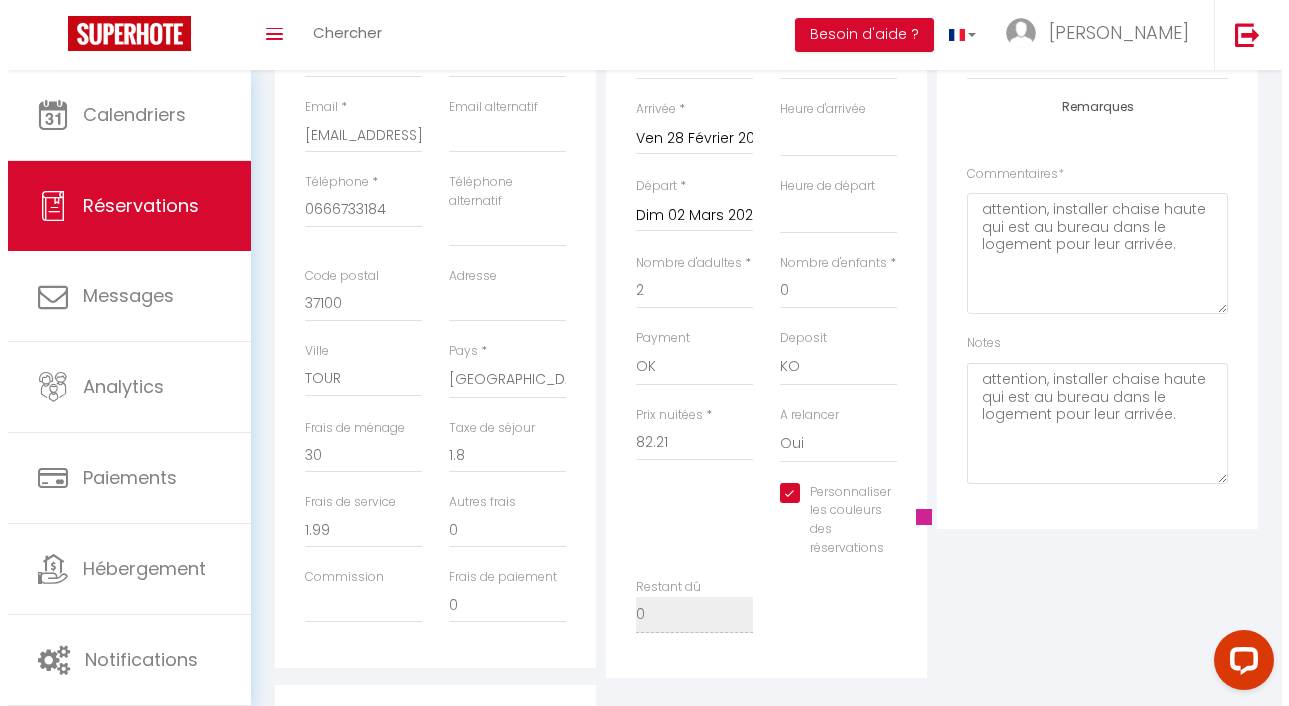 scroll, scrollTop: 0, scrollLeft: 0, axis: both 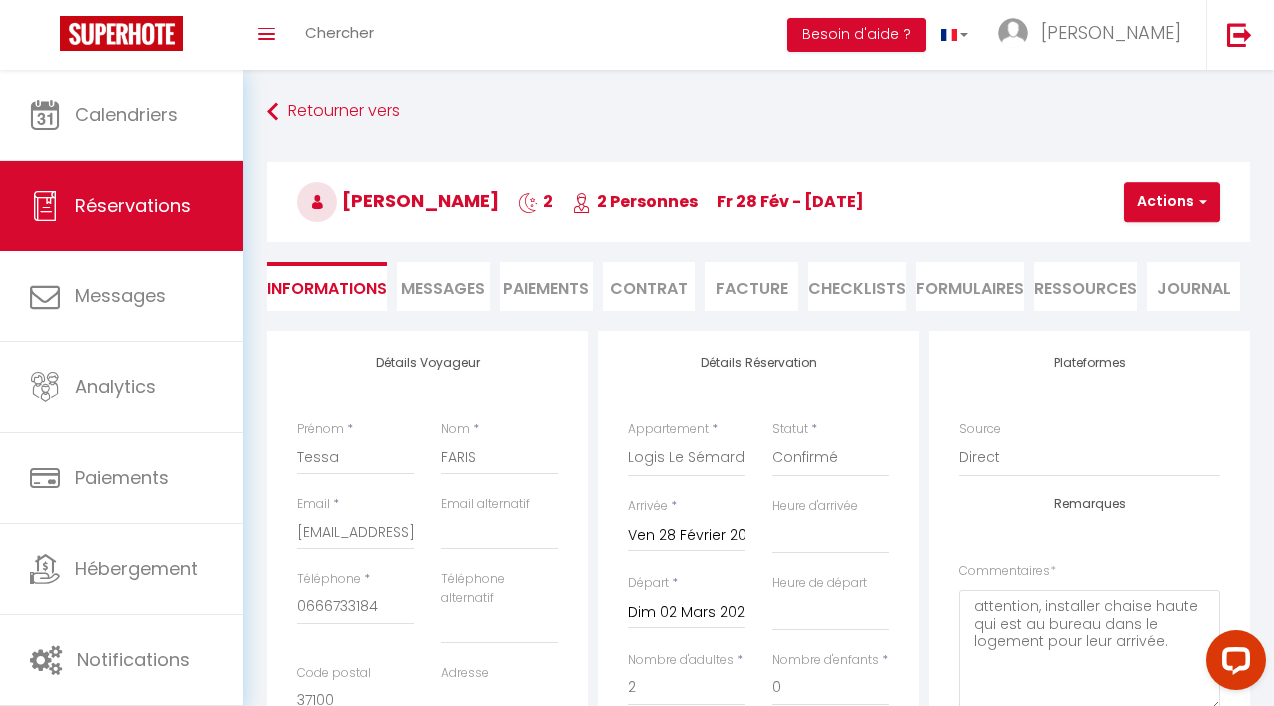 click on "Paiements" at bounding box center (546, 286) 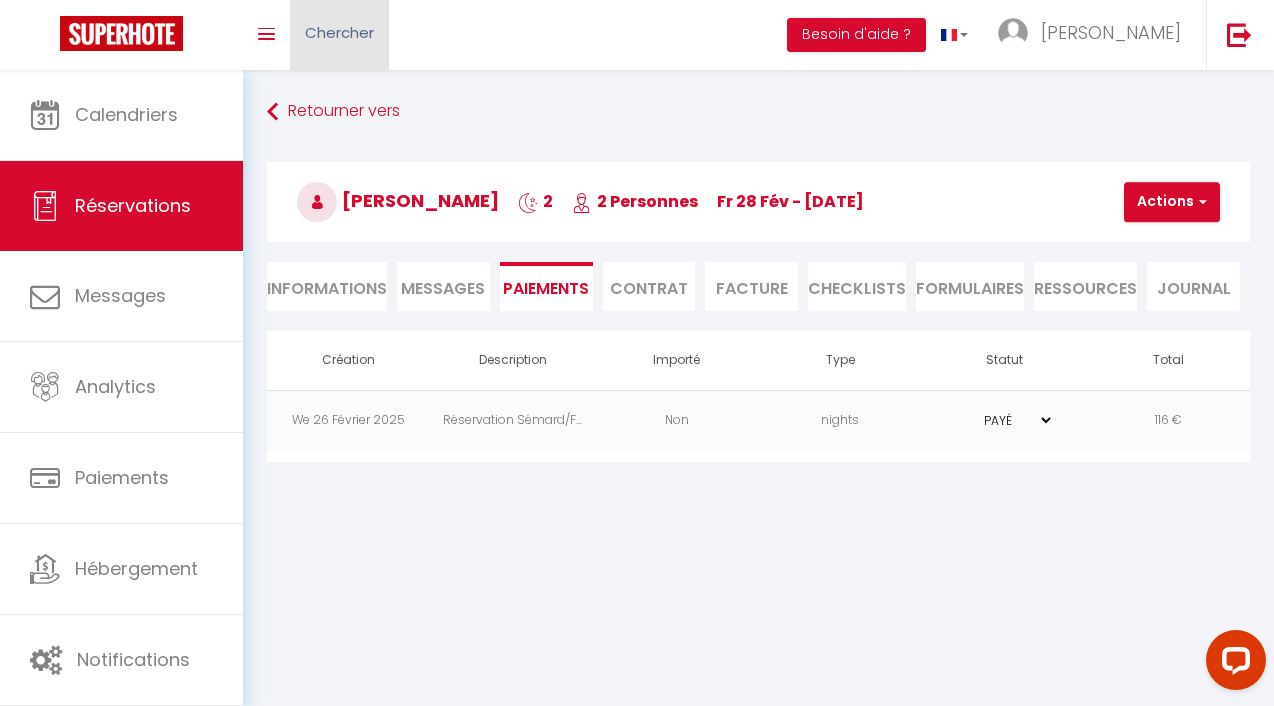 click on "Chercher" at bounding box center (339, 32) 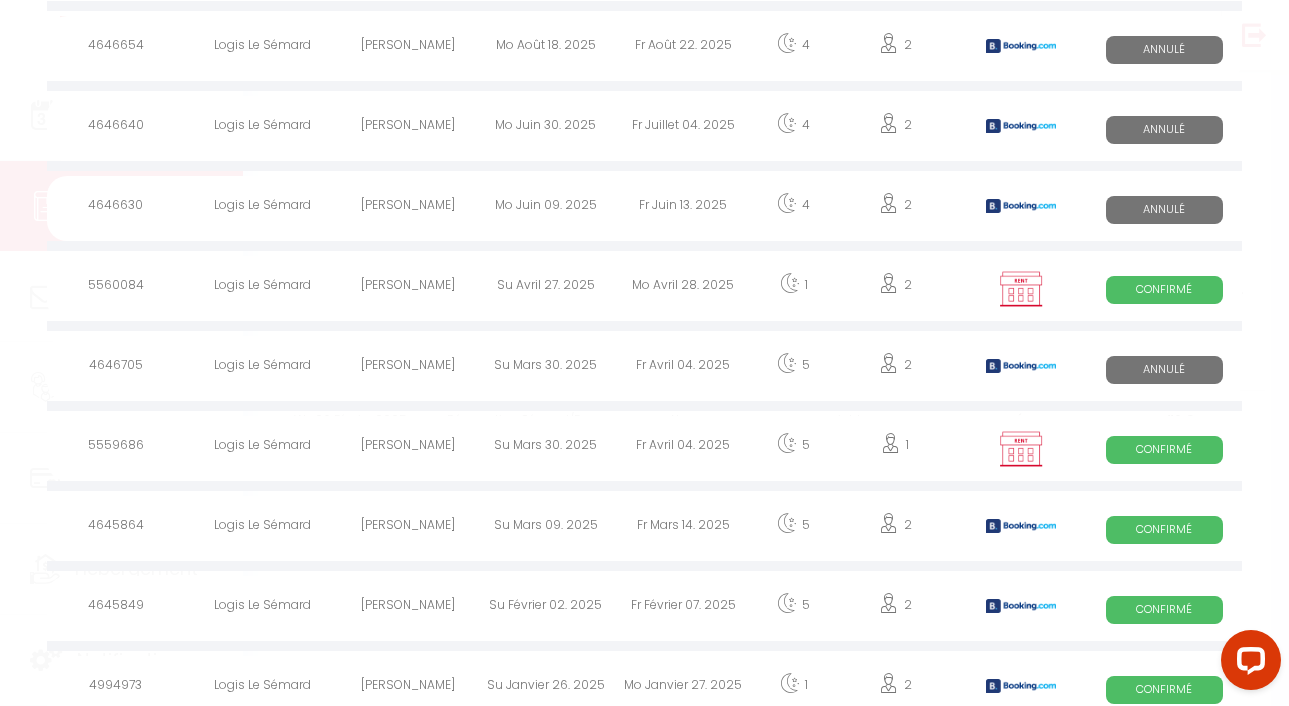 scroll, scrollTop: 358, scrollLeft: 0, axis: vertical 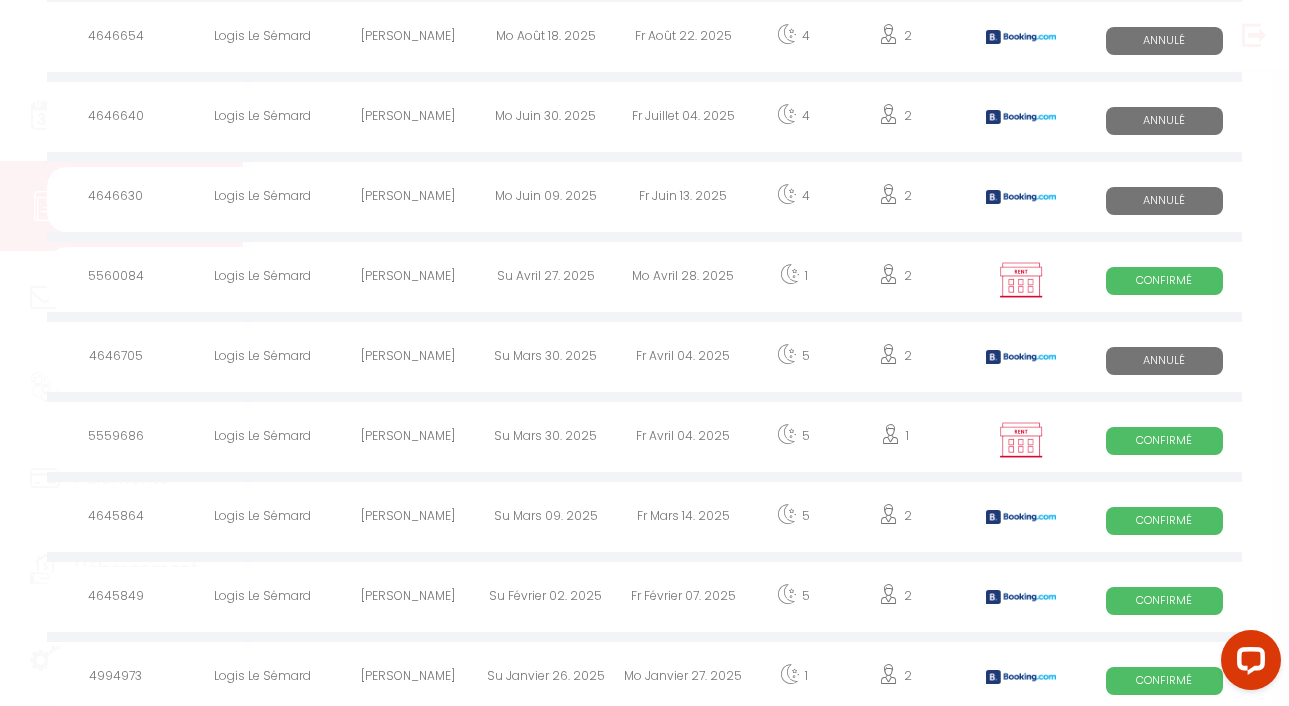 type on "lafarg" 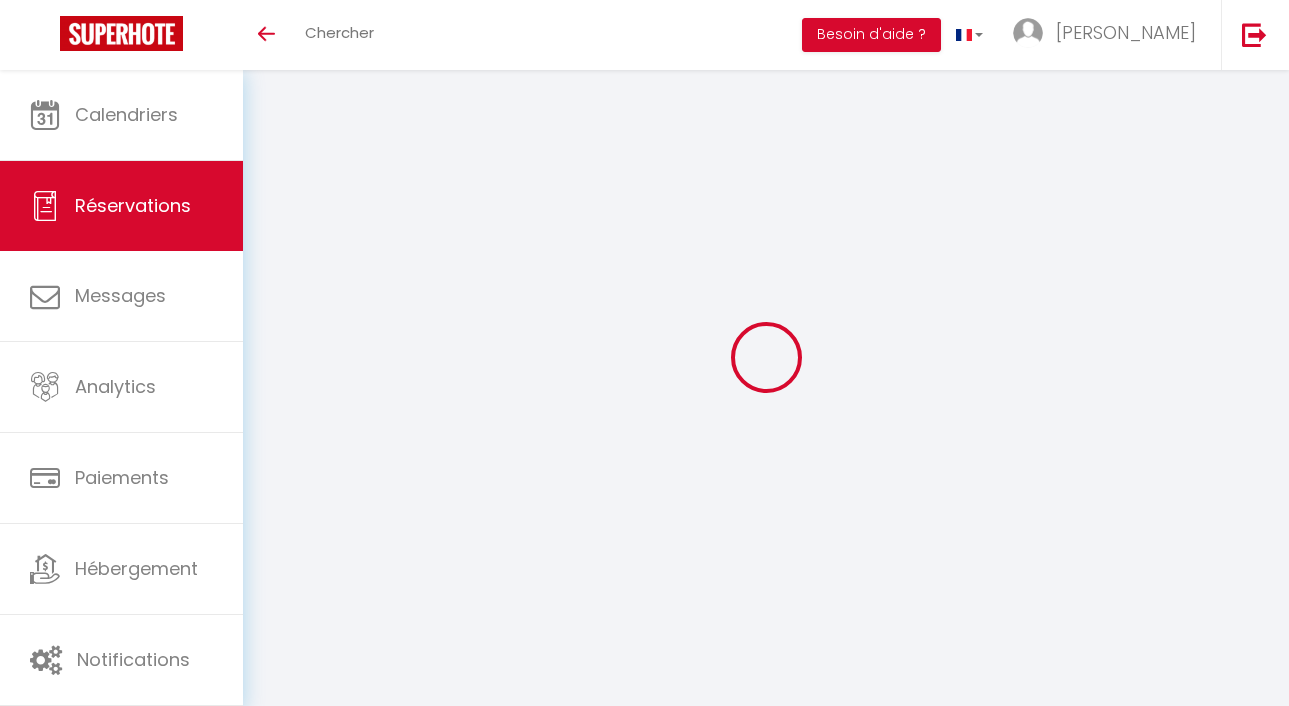 select 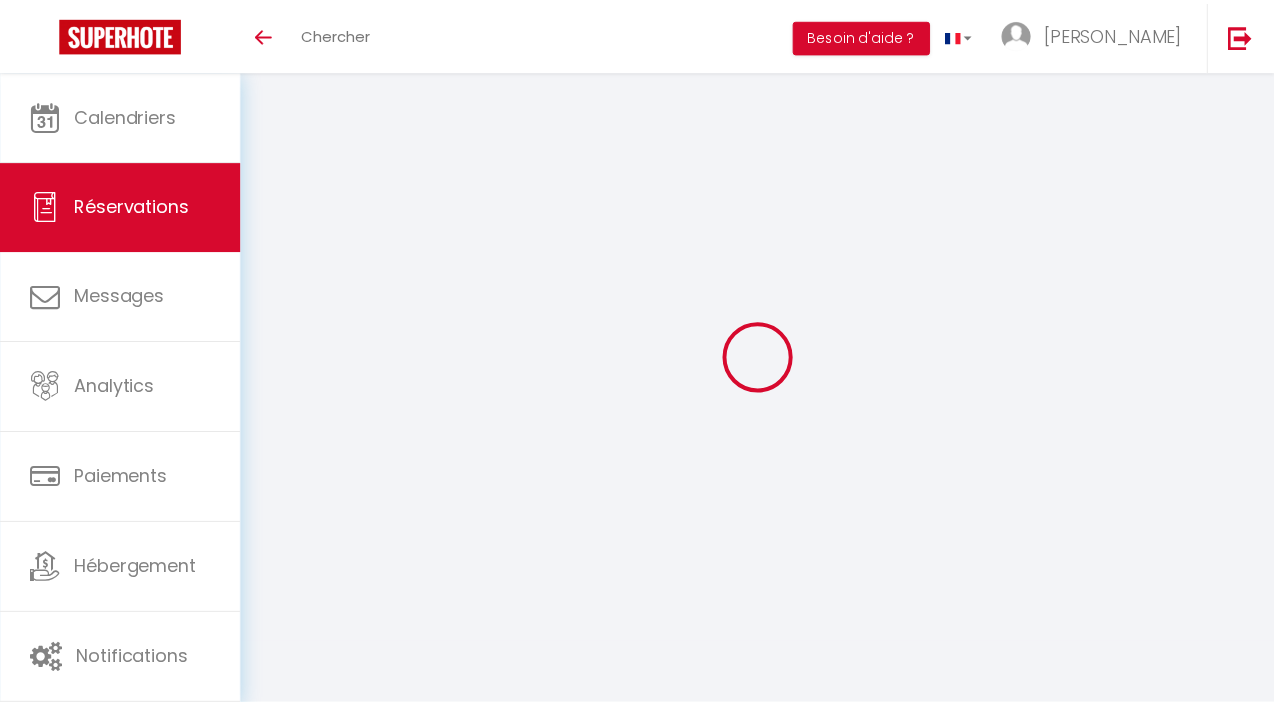scroll, scrollTop: 0, scrollLeft: 0, axis: both 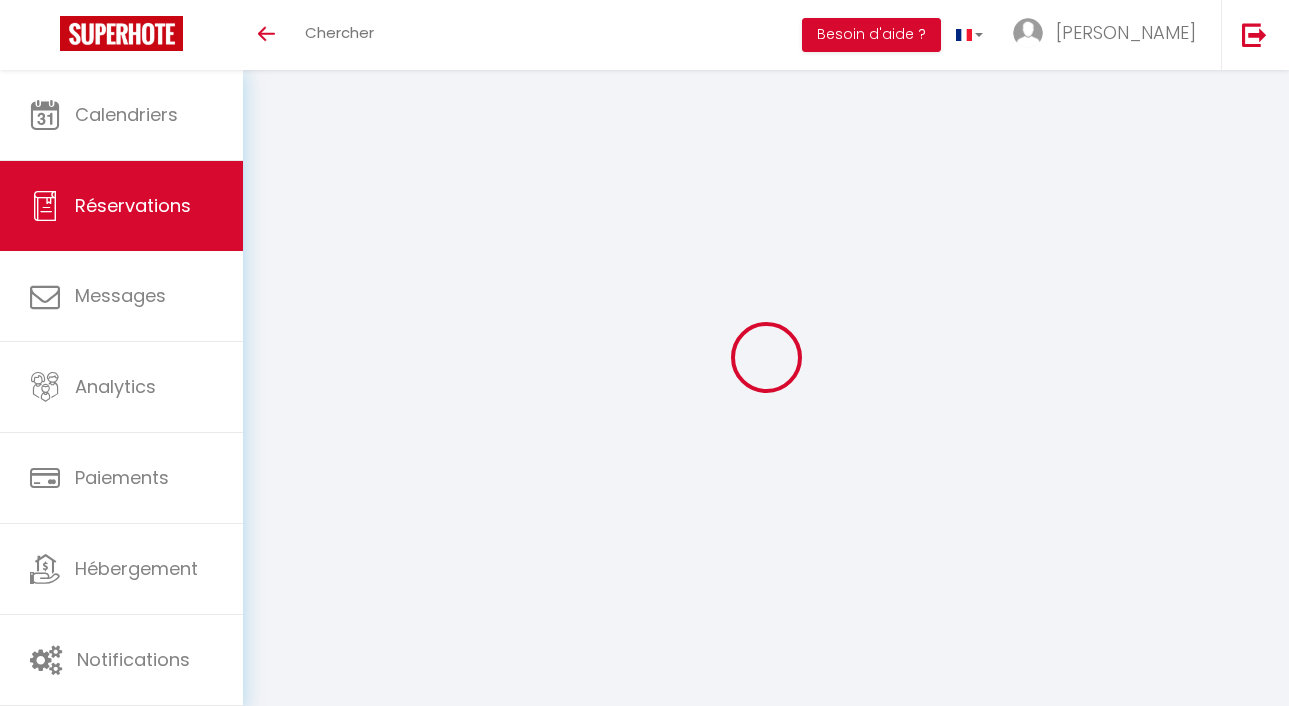 select 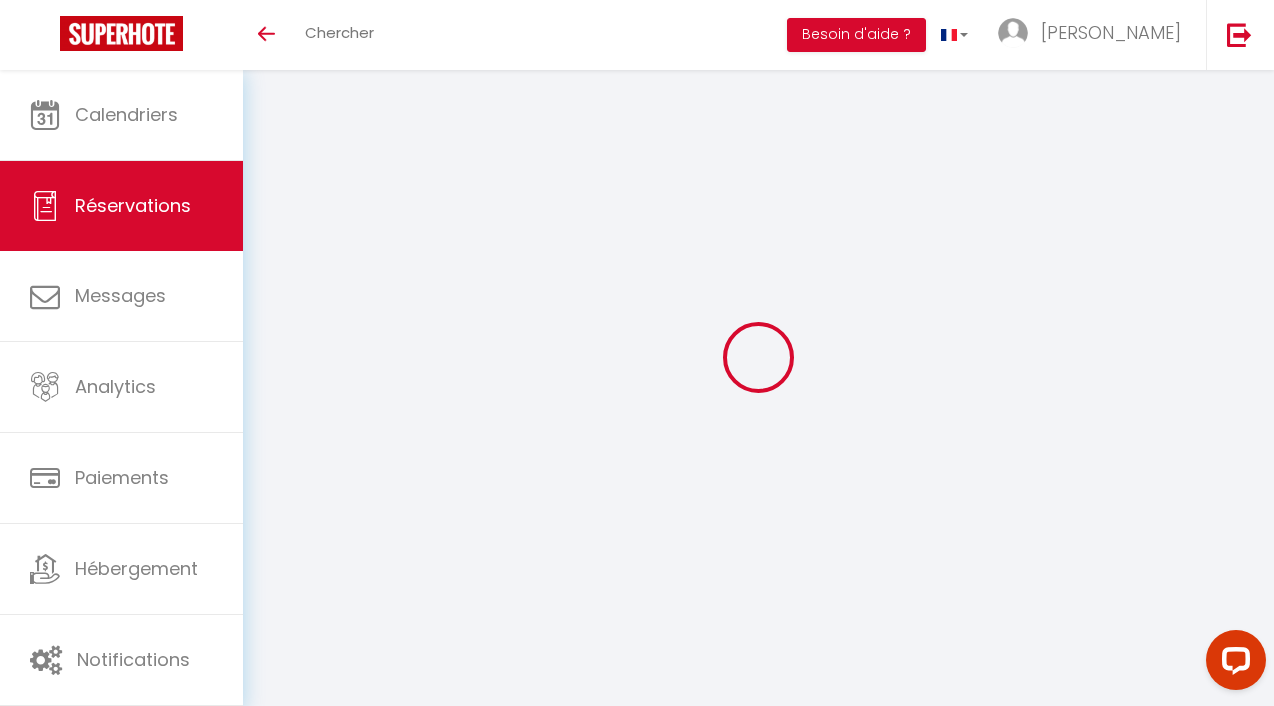 scroll, scrollTop: 0, scrollLeft: 0, axis: both 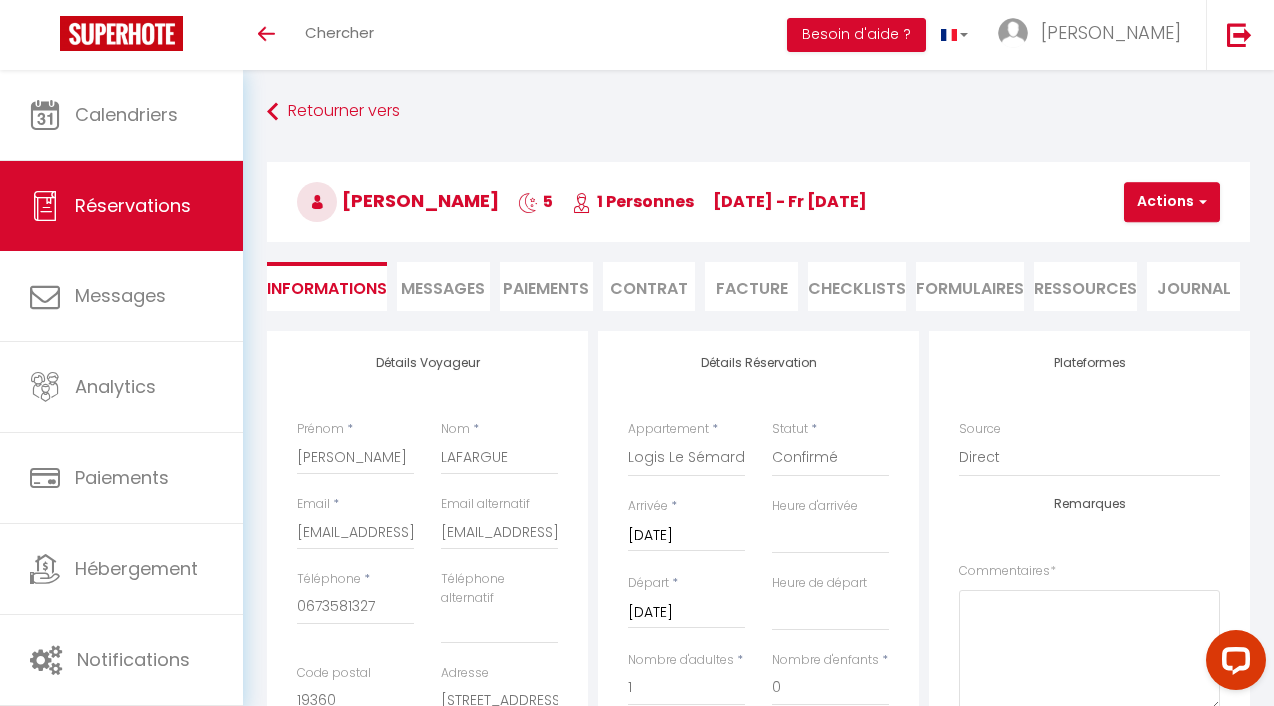 checkbox on "false" 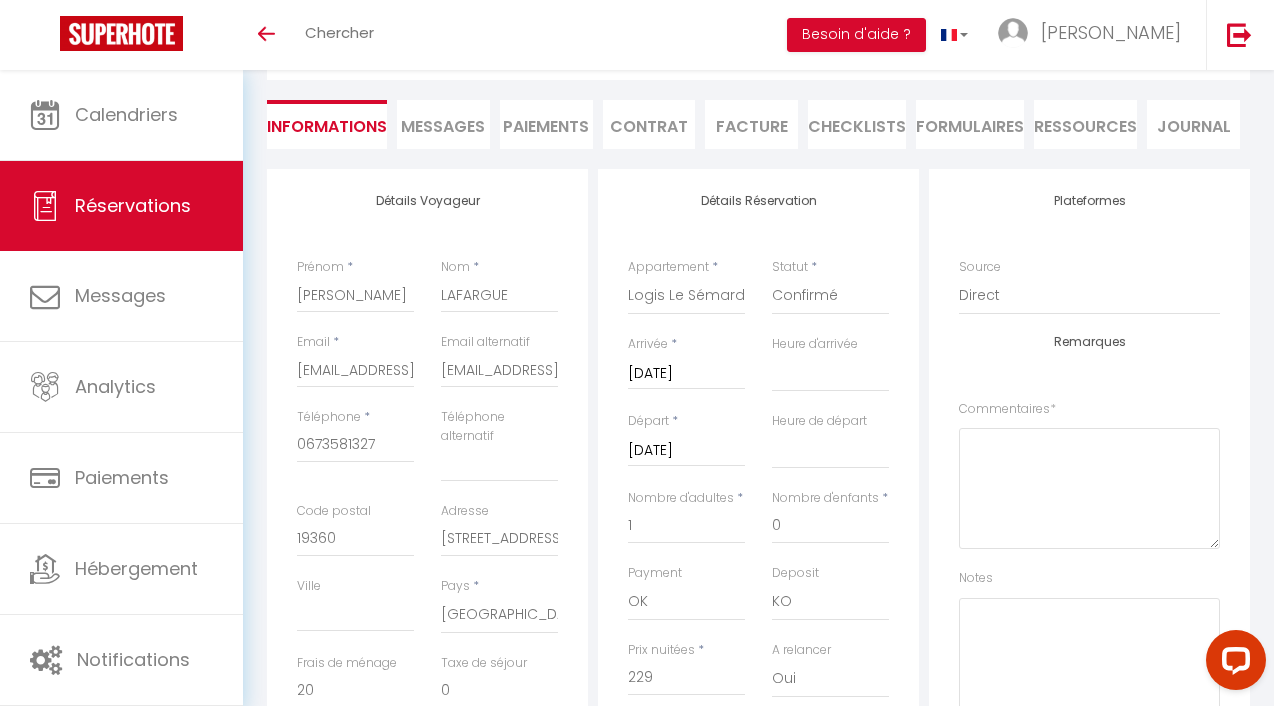 scroll, scrollTop: 0, scrollLeft: 0, axis: both 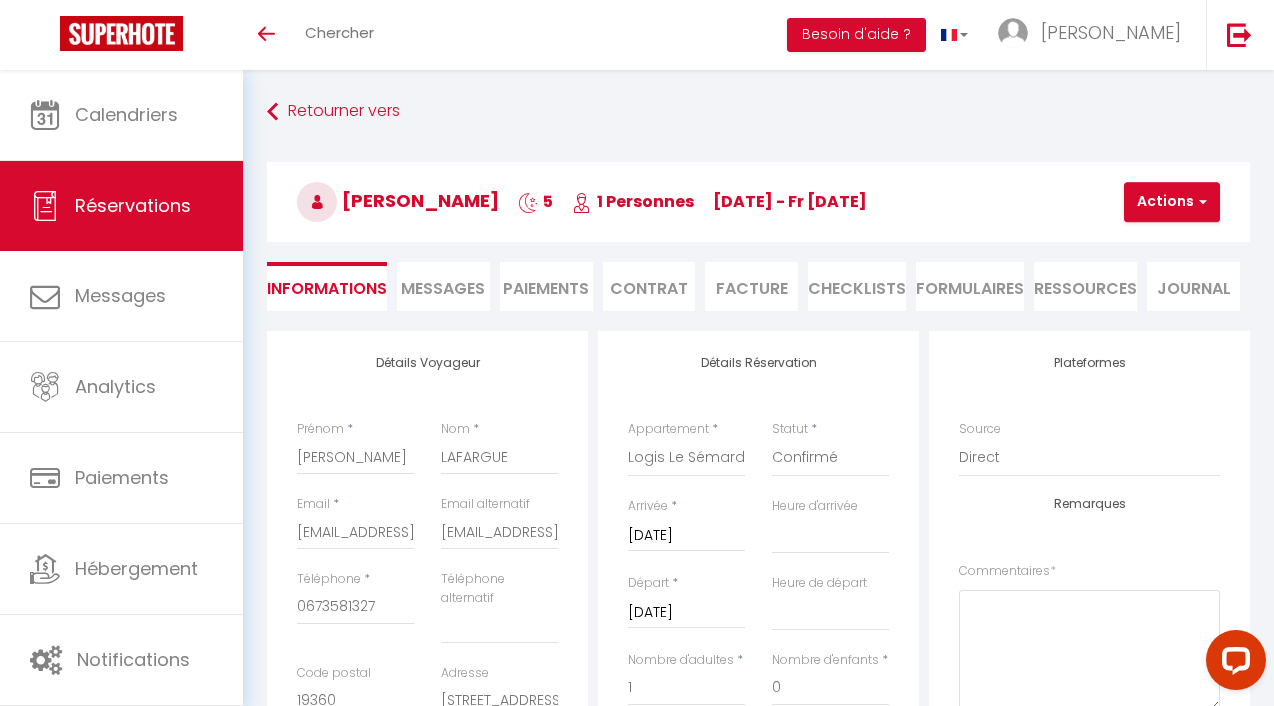 click on "Paiements" at bounding box center [546, 286] 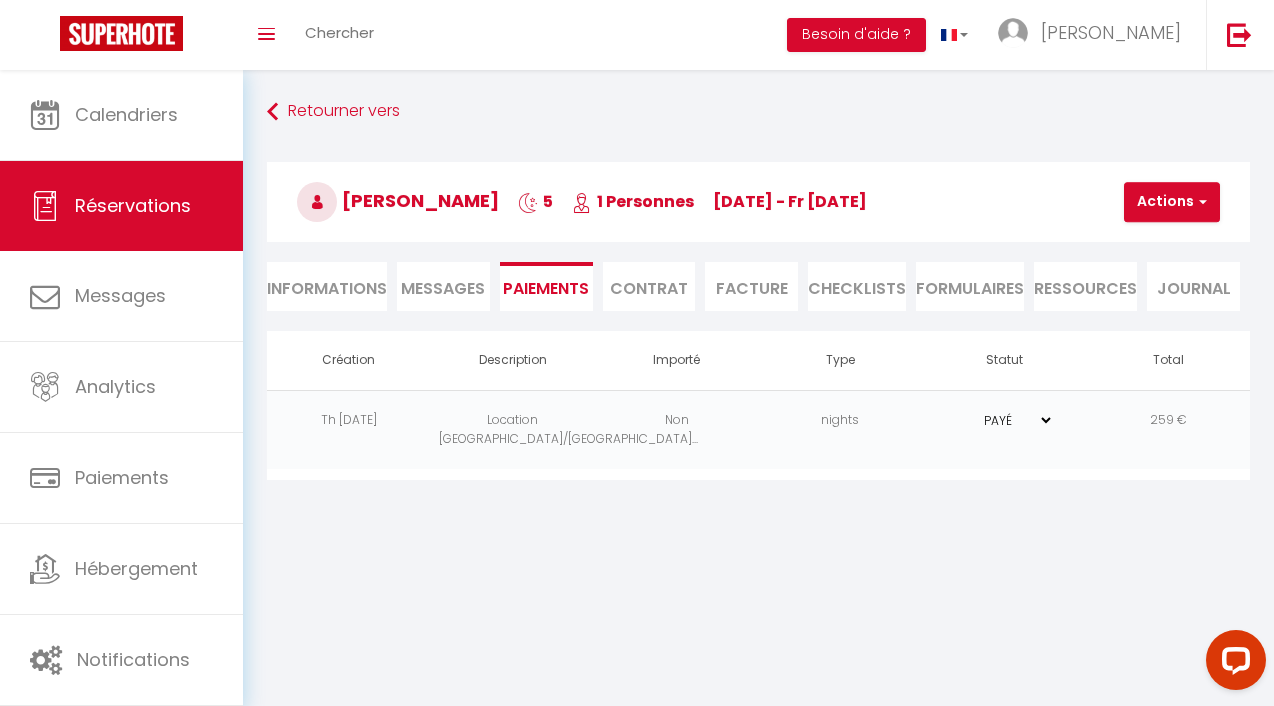 click on "Informations" at bounding box center (327, 286) 